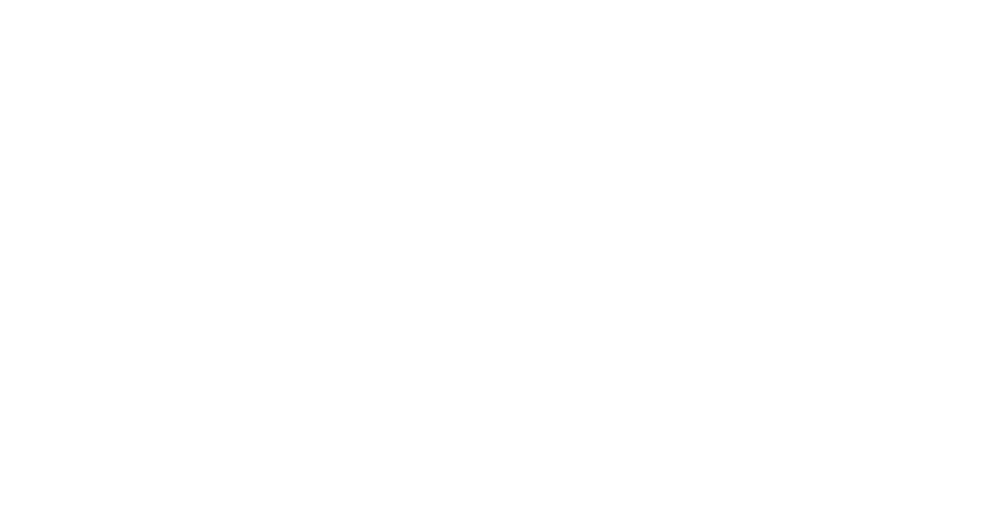 scroll, scrollTop: 0, scrollLeft: 0, axis: both 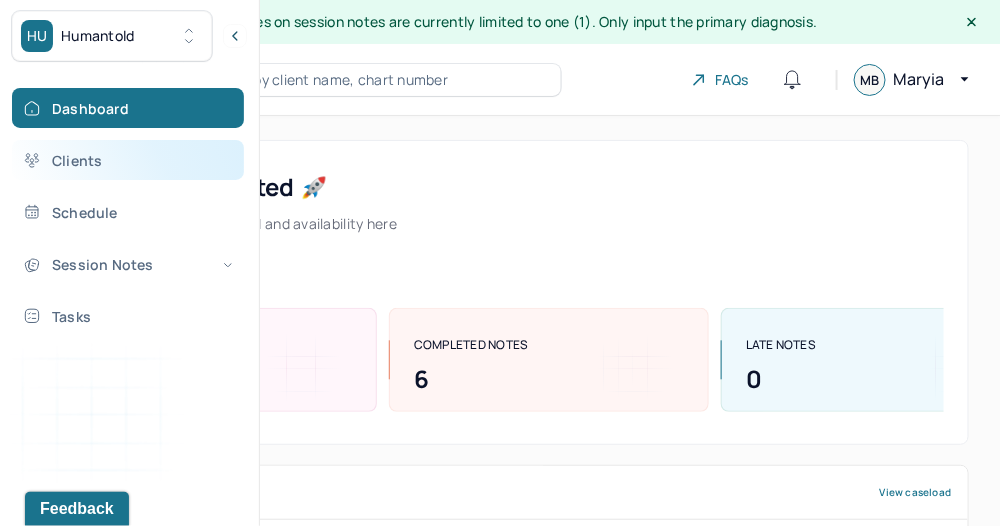click on "Clients" at bounding box center [128, 160] 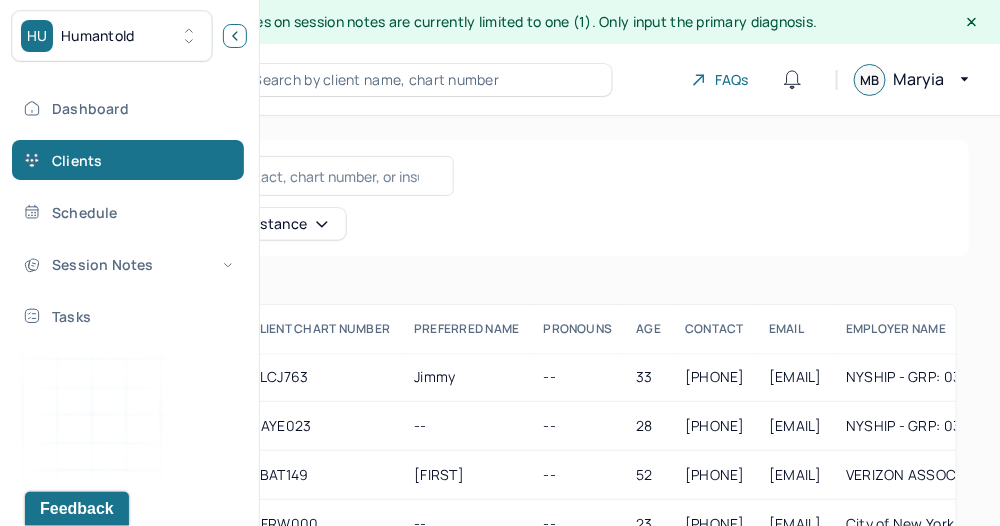 click at bounding box center [235, 36] 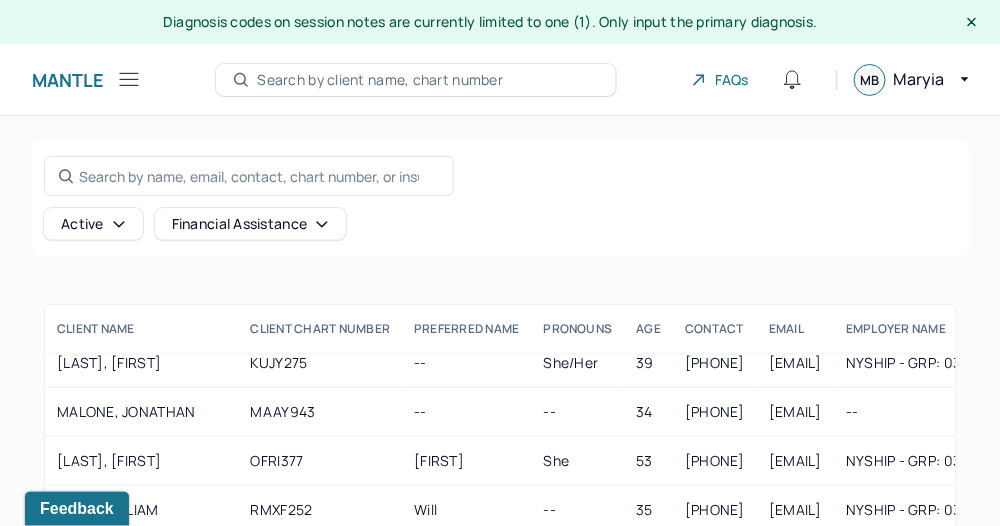 scroll, scrollTop: 368, scrollLeft: 0, axis: vertical 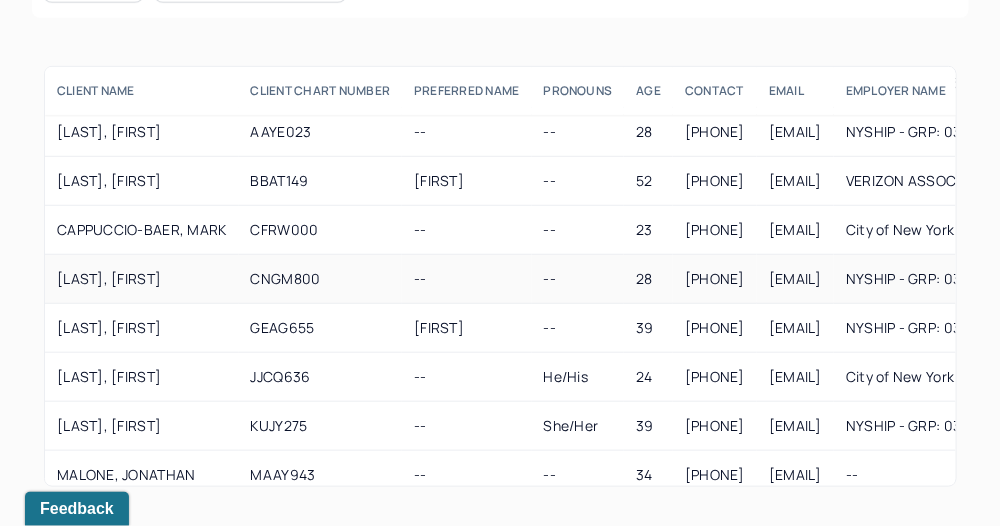 click on "CNGM800" at bounding box center (321, 279) 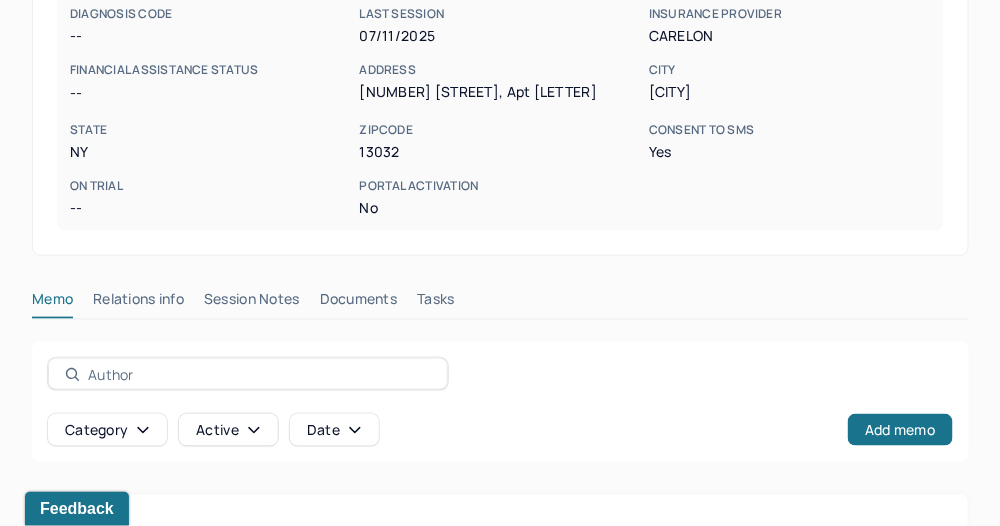 scroll, scrollTop: 444, scrollLeft: 0, axis: vertical 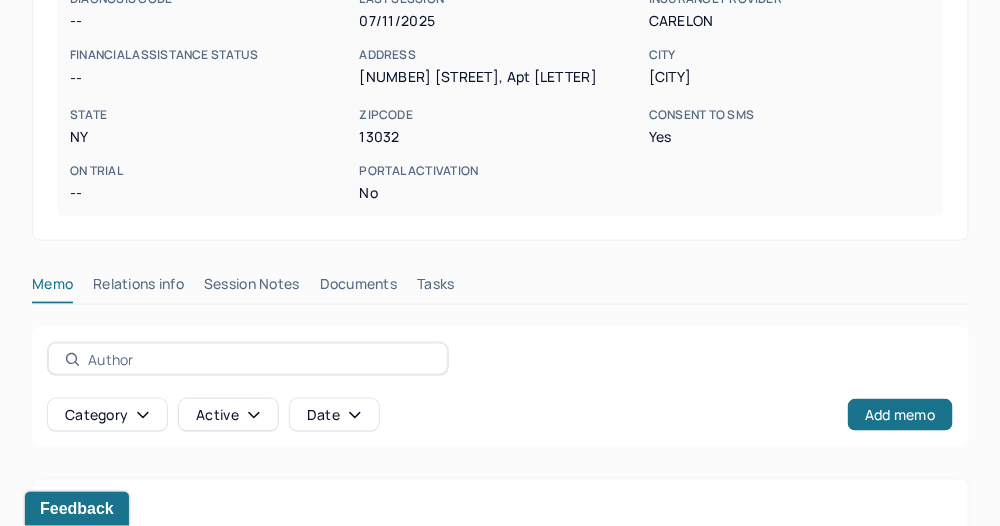 click on "Documents" at bounding box center [359, 288] 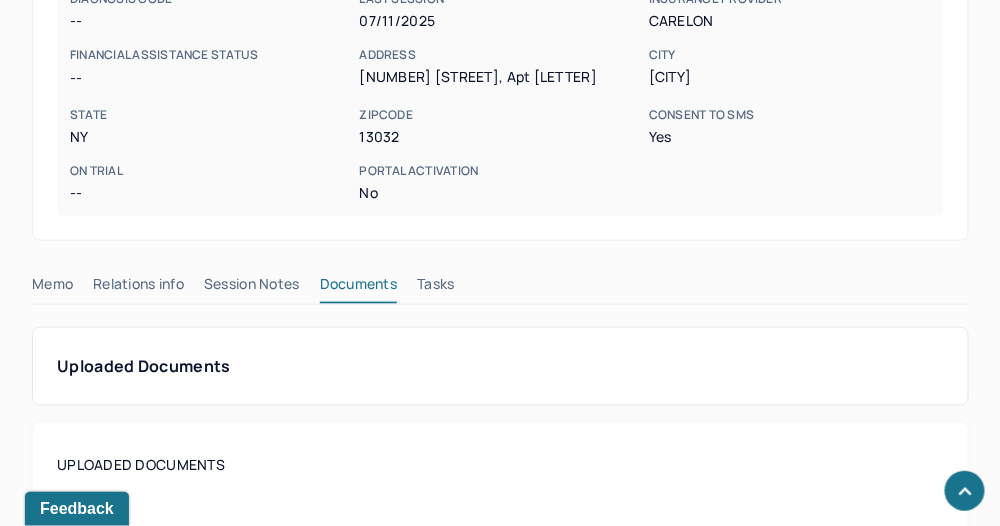 scroll, scrollTop: 645, scrollLeft: 0, axis: vertical 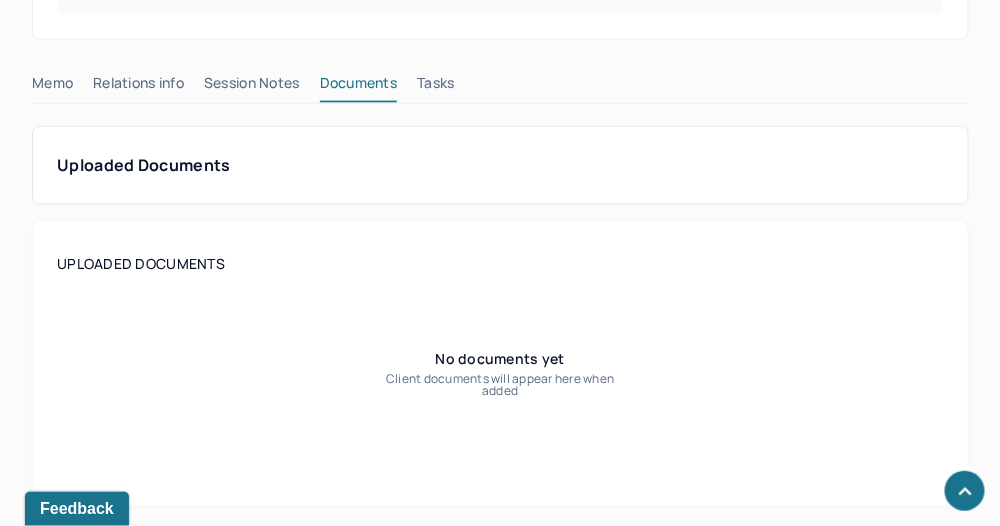click on "Session Notes" at bounding box center (252, 87) 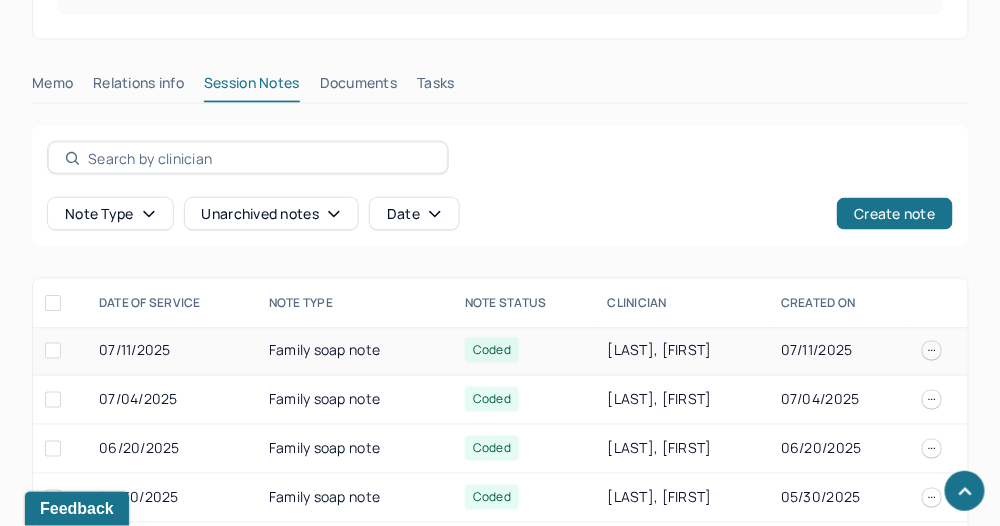 click on "Family soap note" at bounding box center (355, 351) 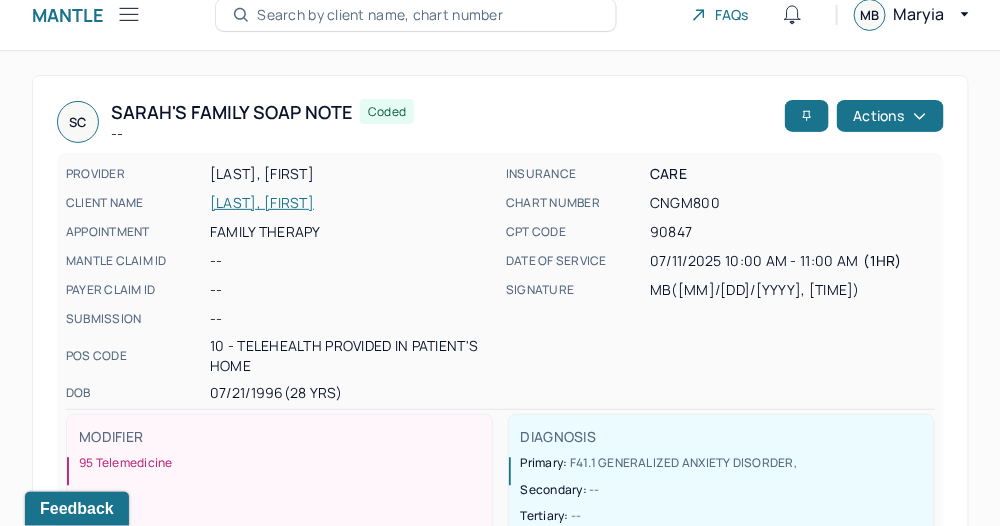 scroll, scrollTop: 0, scrollLeft: 0, axis: both 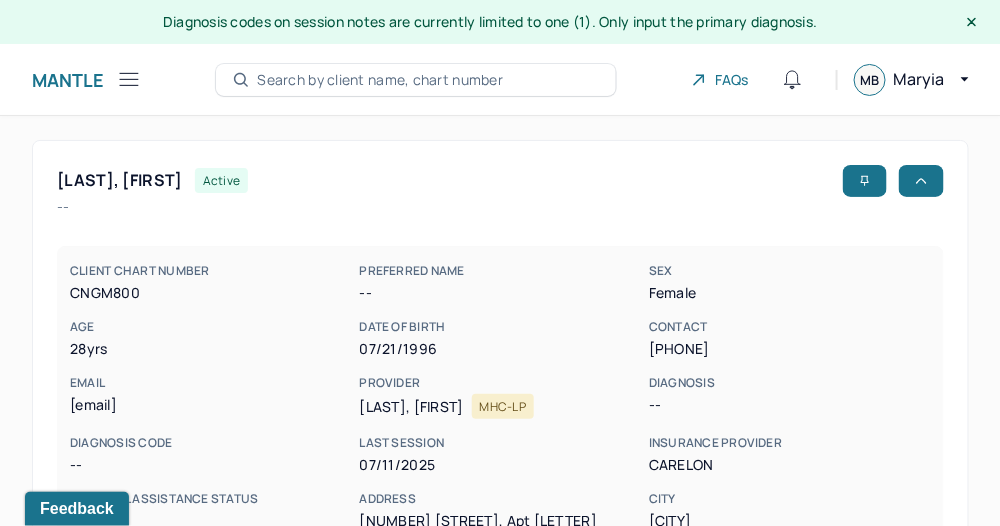 click 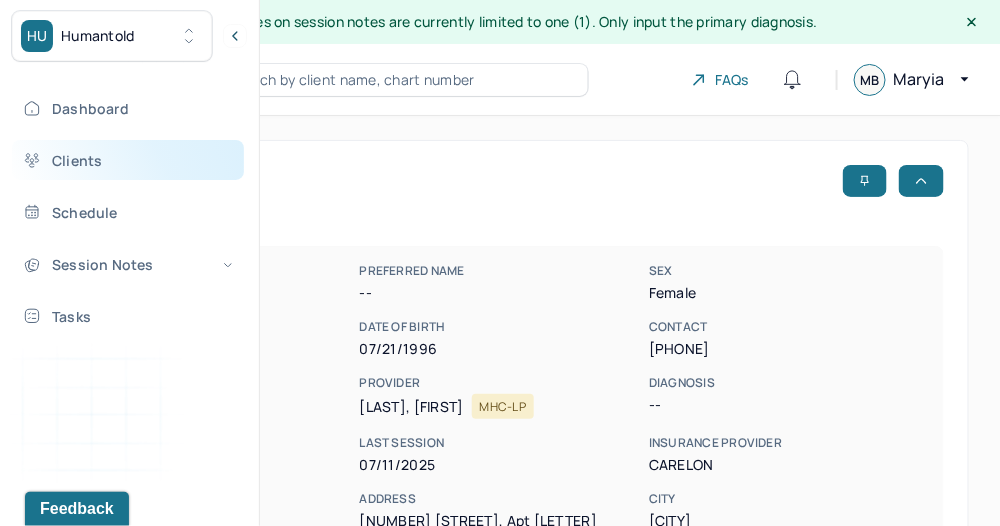 click on "Clients" at bounding box center [128, 160] 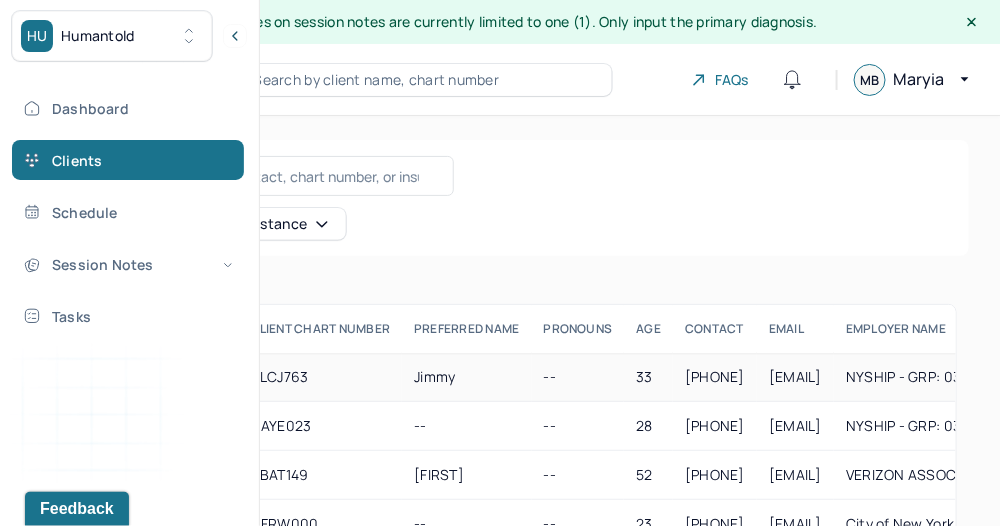 scroll, scrollTop: 41, scrollLeft: 0, axis: vertical 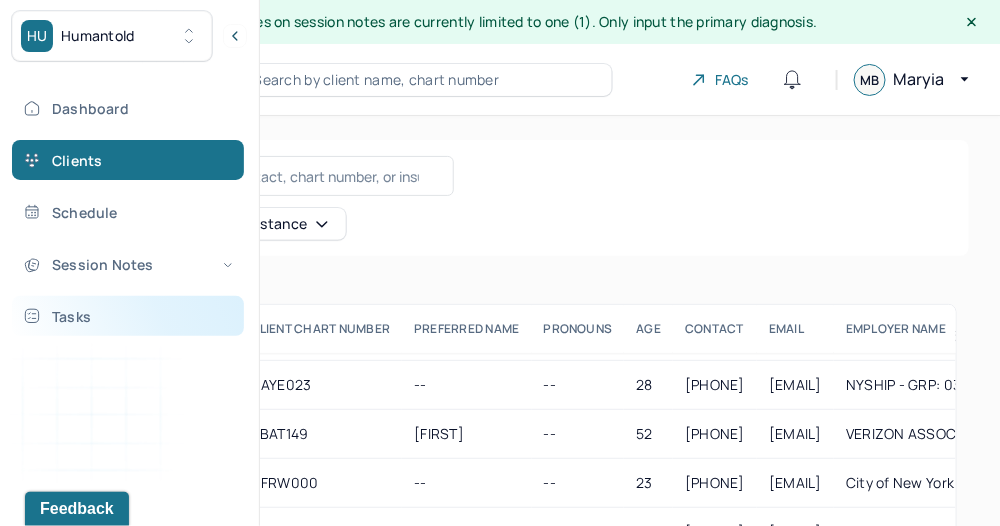click on "Tasks" at bounding box center [128, 316] 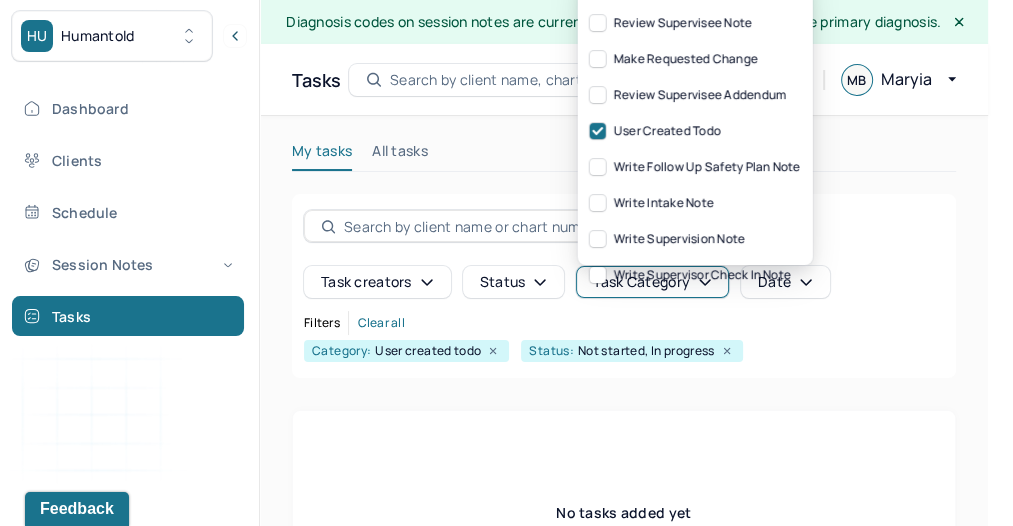 click on "HU Humantold       Dashboard Clients Schedule Session Notes Tasks MB [FIRST]   Bokhan provider   Logout   Diagnosis codes on session notes are currently limited to one (1). Only input the primary diagnosis.     Tasks   Search by client name, chart number     FAQs     MB [FIRST]   My tasks     All tasks     Task creators     Status     Task category     Date   Filters   Clear all   Category: User created todo     Status: Not started, In progress     No tasks added yet Tasks will appear here once they are added   Create New Task
write session note review supervisee note make requested change review supervisee addendum user created todo write follow up safety plan note write intake note write supervision note write supervisor check in note" at bounding box center (494, 350) 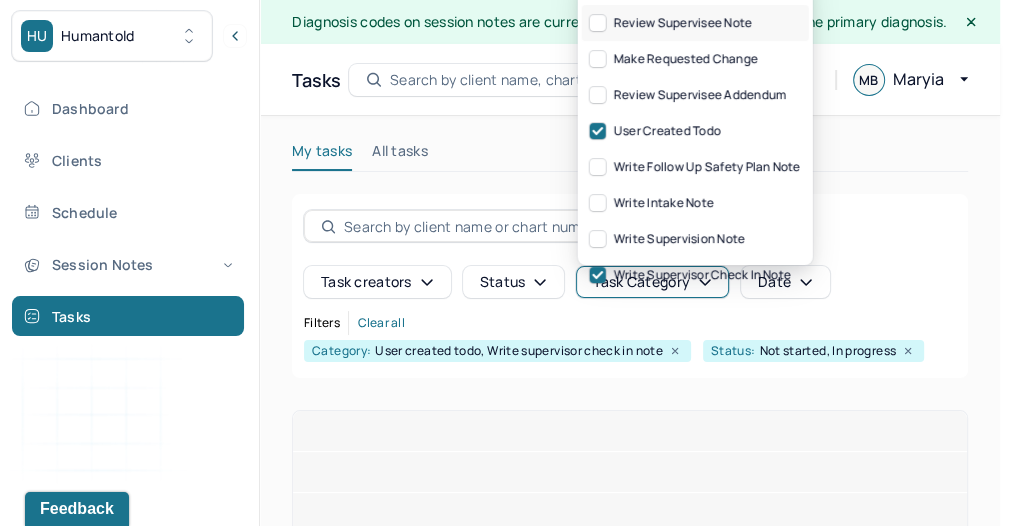 click on "review supervisee note" at bounding box center (671, 23) 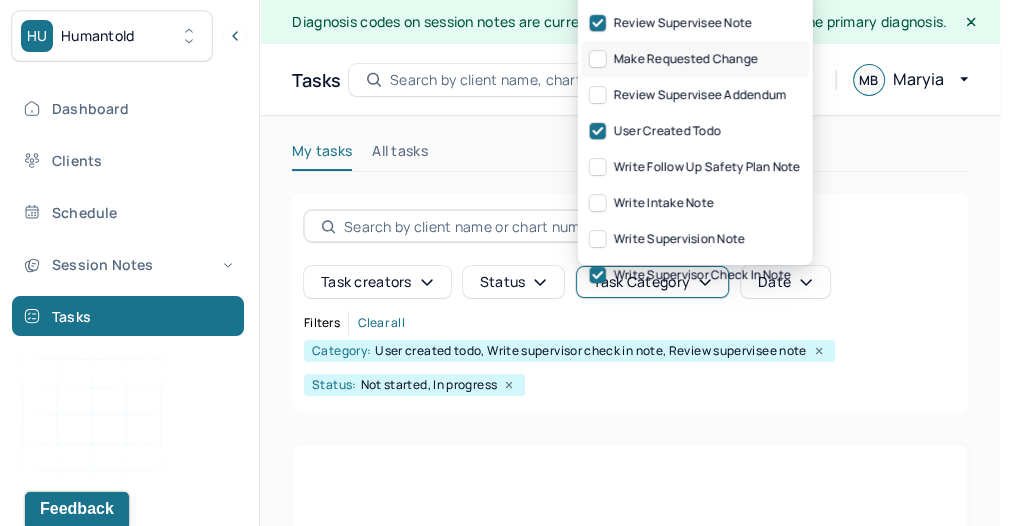 click on "make requested change" at bounding box center [674, 59] 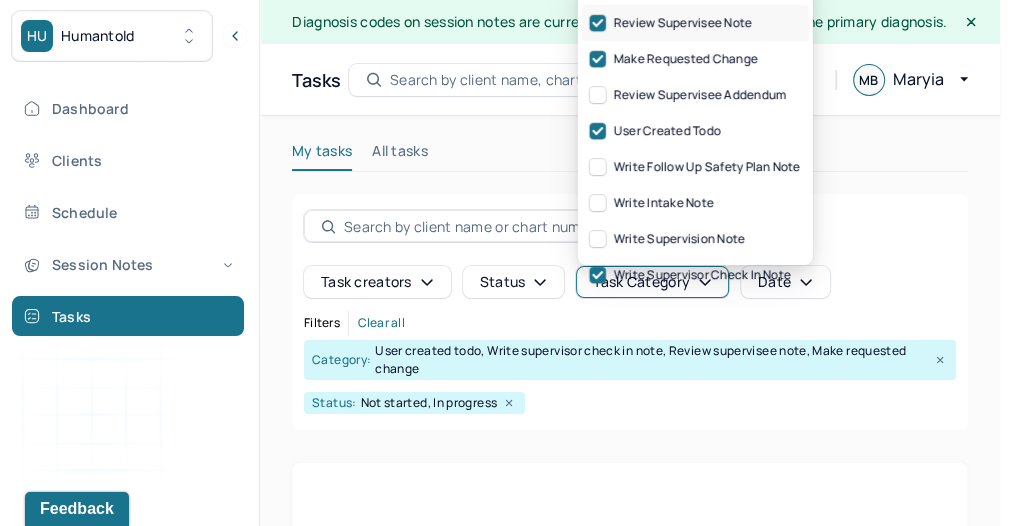 click on "review supervisee note" at bounding box center (671, 23) 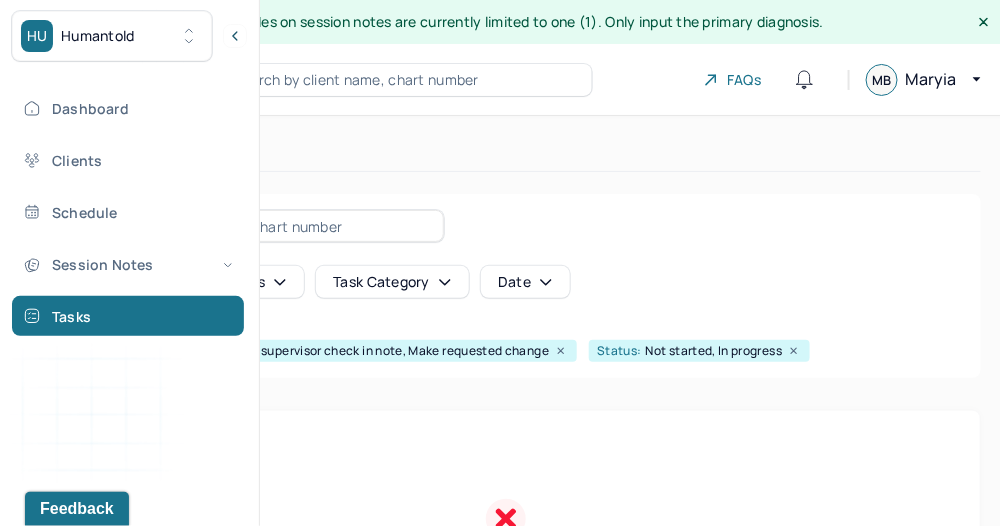 click on "Task creators     Status     Task category     Date   Filters   Clear all   Category: User created todo, Write supervisor check in note, Make requested change     Status: Not started, In progress     Please select a valid option for category Try reloading this page to solve this issue" at bounding box center (506, 435) 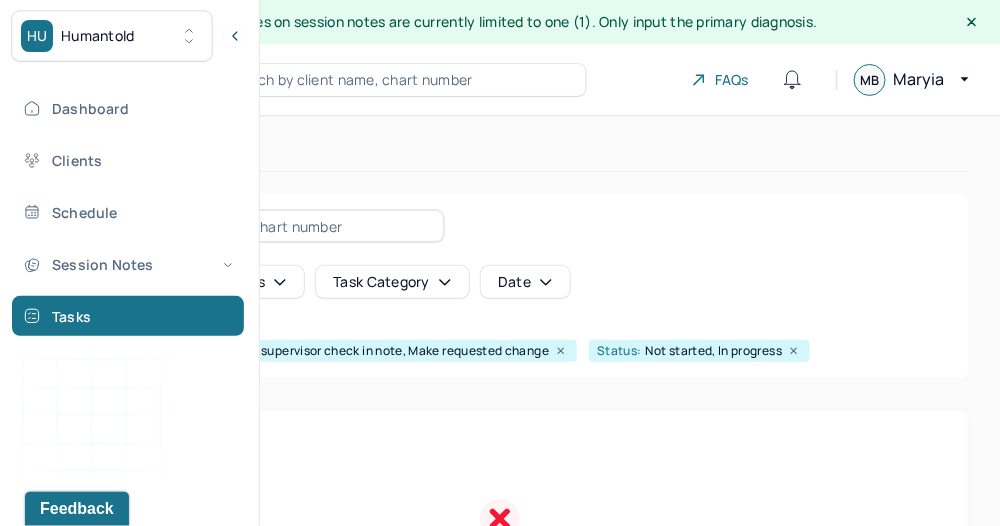 click on "Task creators     Status     Task category     Date   Filters   Clear all   Category: User created todo, Write supervisor check in note, Make requested change     Status: Not started, In progress" at bounding box center [500, 286] 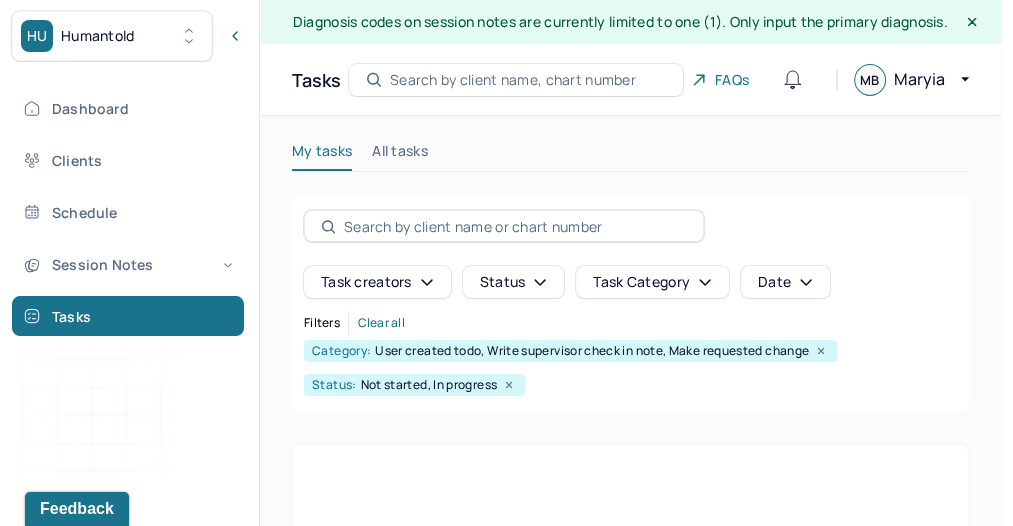 click on "HU Humantold       Dashboard Clients Schedule Session Notes Tasks MB [FIRST]   Bokhan provider   Logout   Diagnosis codes on session notes are currently limited to one (1). Only input the primary diagnosis.     Tasks   Search by client name, chart number     FAQs     MB [FIRST]   My tasks     All tasks     Task creators     Status     Task category     Date   Filters   Clear all   Category: User created todo, Write supervisor check in note, Make requested change     Status: Not started, In progress     Please select a valid option for category Try reloading this page to solve this issue" at bounding box center (500, 367) 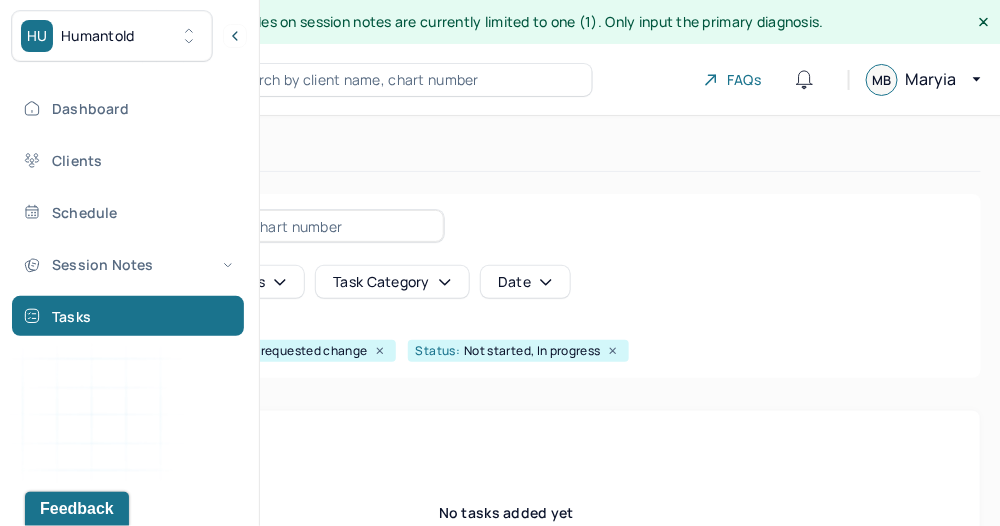 click on "Task creators     Status     Task category     Date" at bounding box center [506, 254] 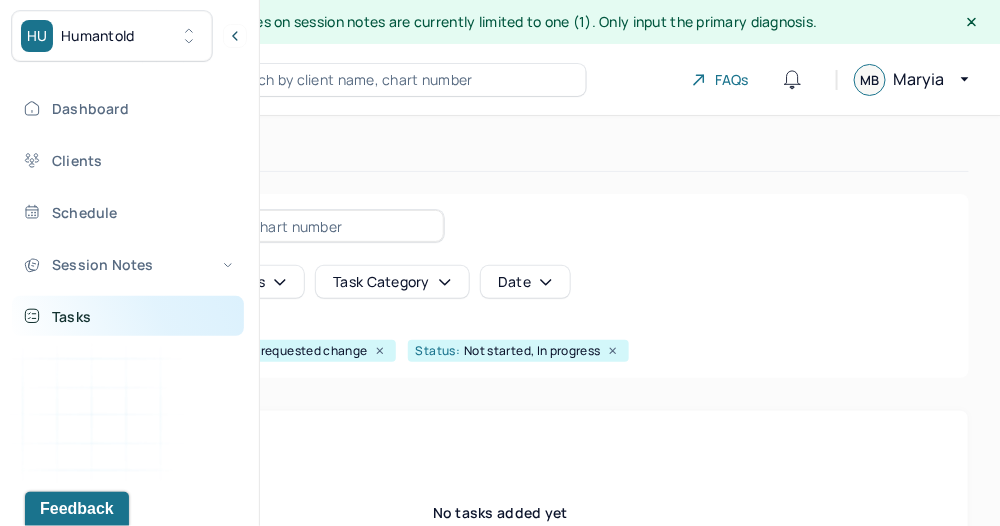 click on "Tasks" at bounding box center (128, 316) 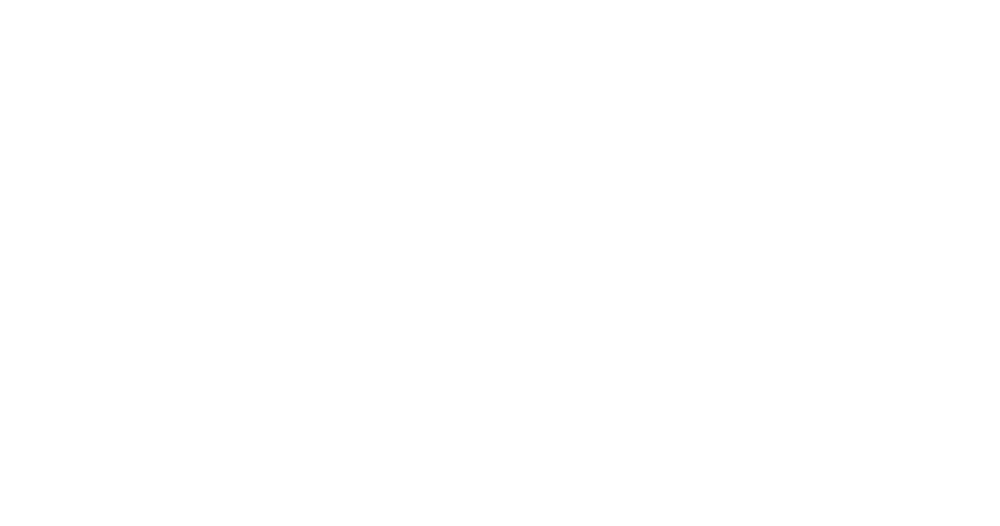 scroll, scrollTop: 0, scrollLeft: 0, axis: both 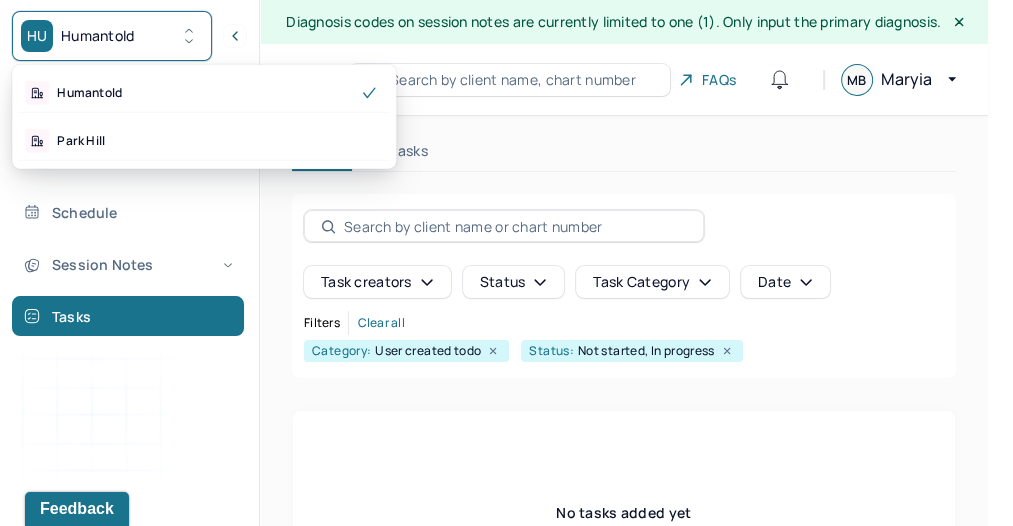 click on "HU Humantold" at bounding box center [112, 36] 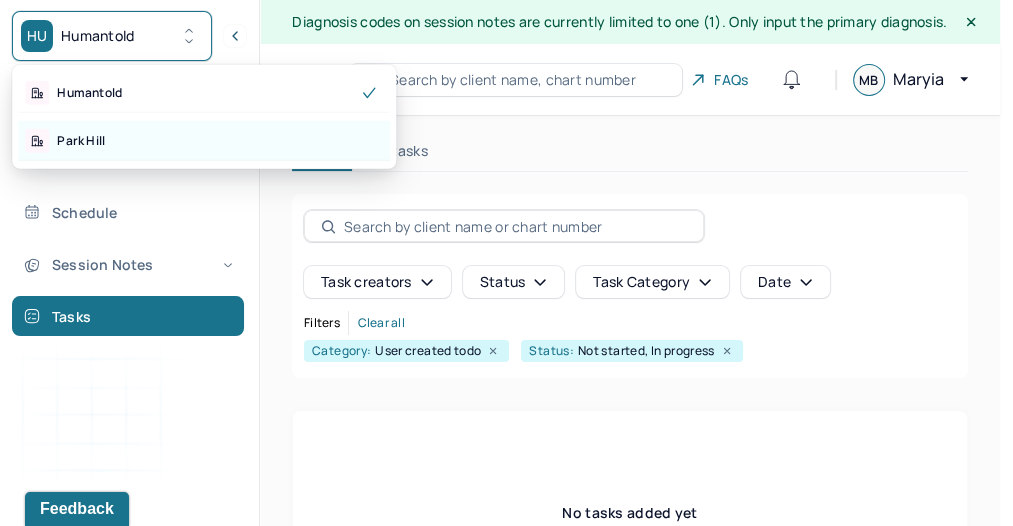 click on "Park Hill" at bounding box center (204, 141) 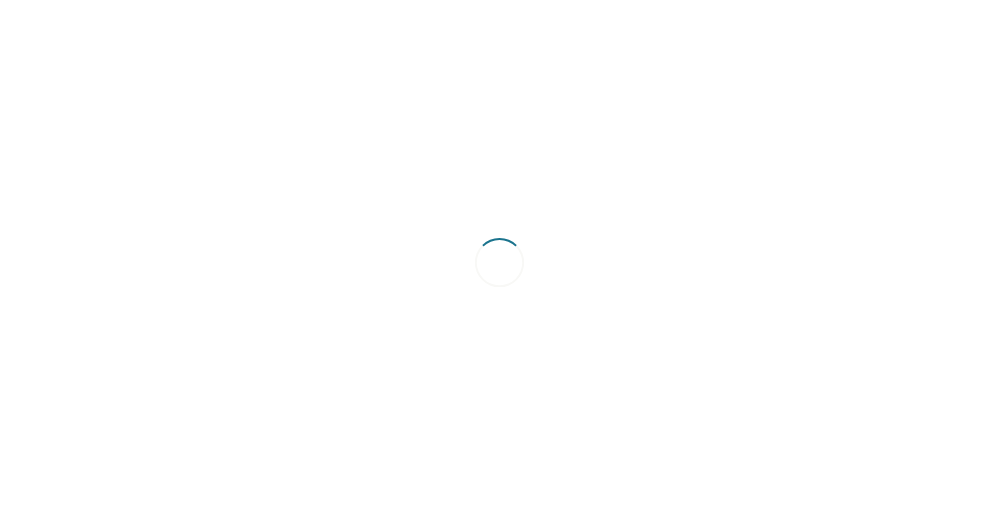 scroll, scrollTop: 0, scrollLeft: 0, axis: both 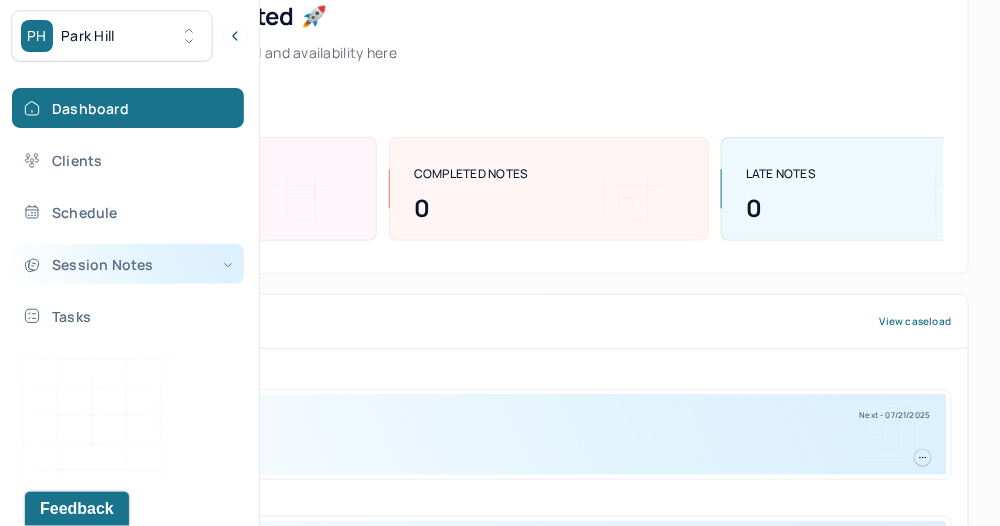 click on "Session Notes" at bounding box center (128, 264) 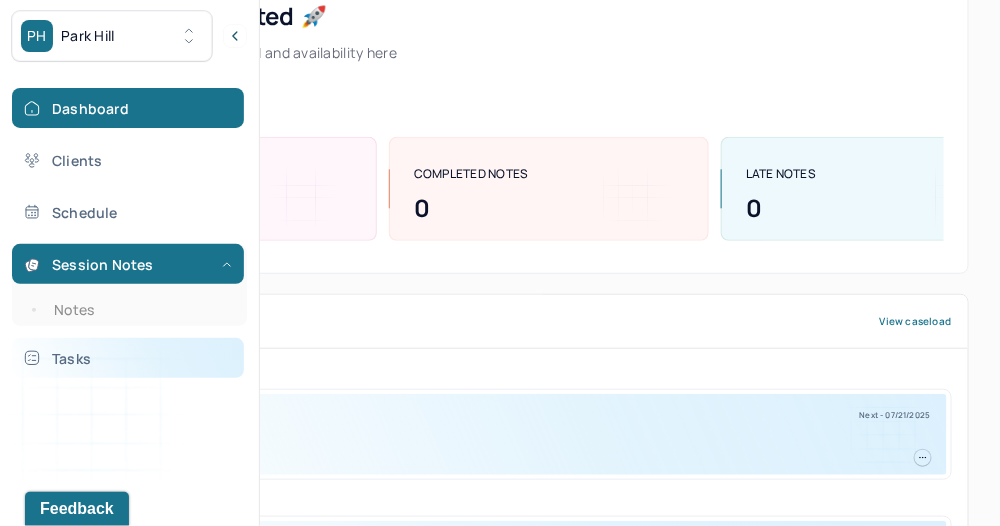 click on "Tasks" at bounding box center [128, 358] 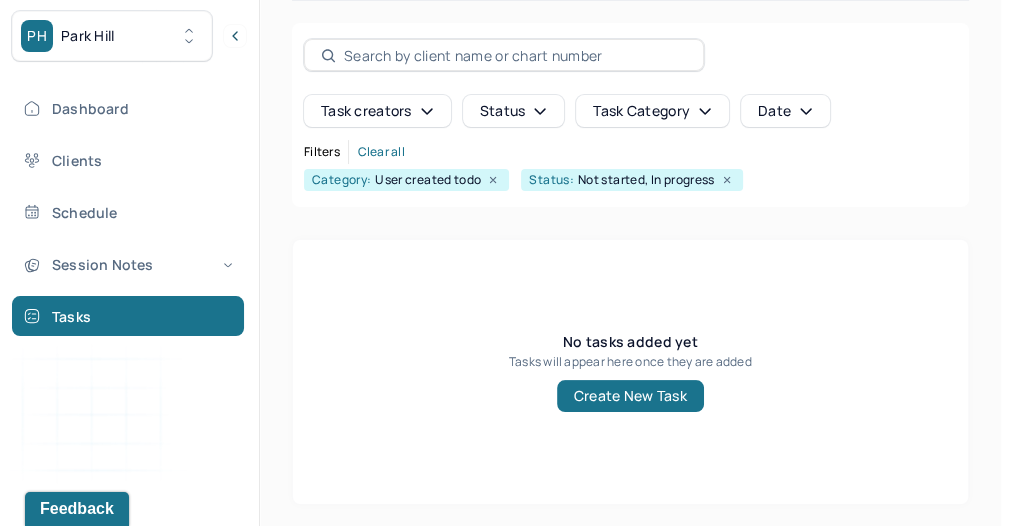 click on "Task category" at bounding box center [652, 111] 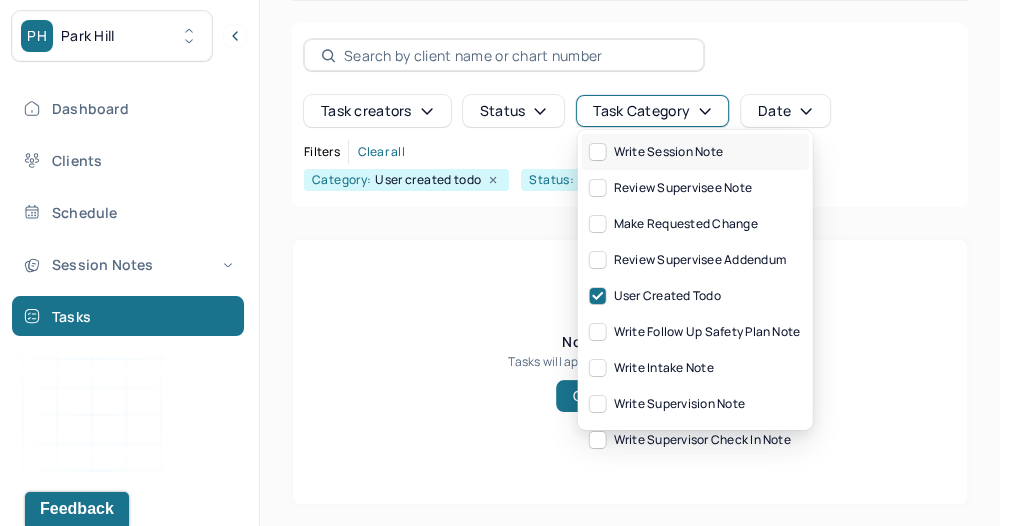 click on "write session note" at bounding box center [656, 152] 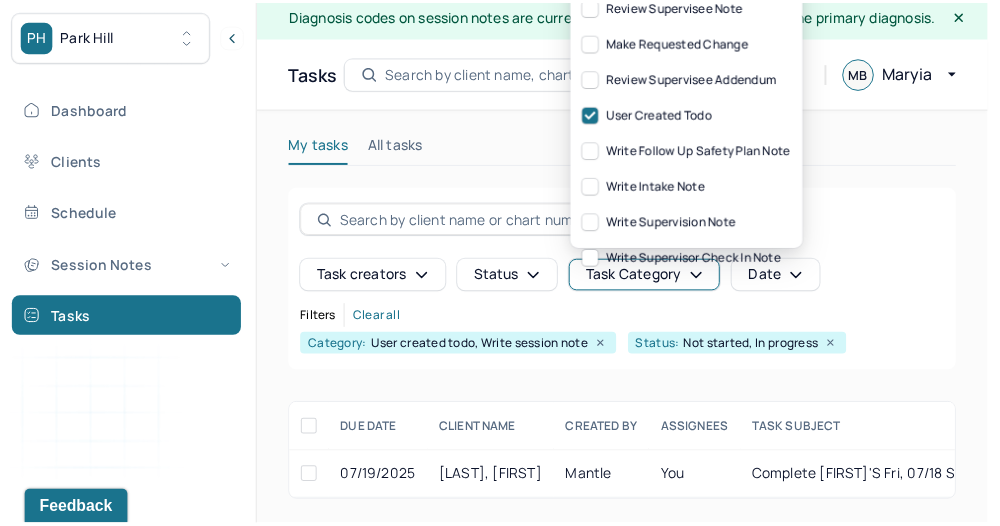 scroll, scrollTop: 17, scrollLeft: 0, axis: vertical 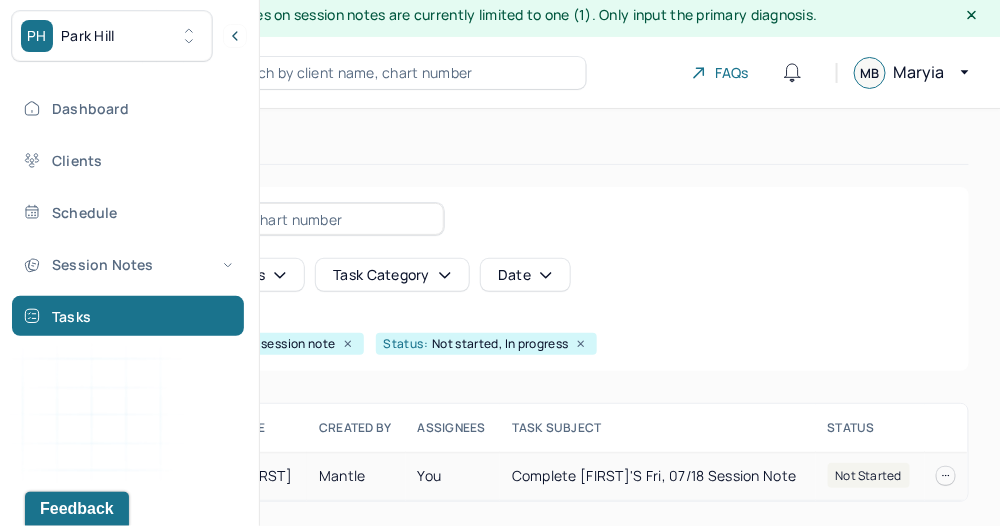 click on "JOHNSON, JEFFREY" at bounding box center [241, 476] 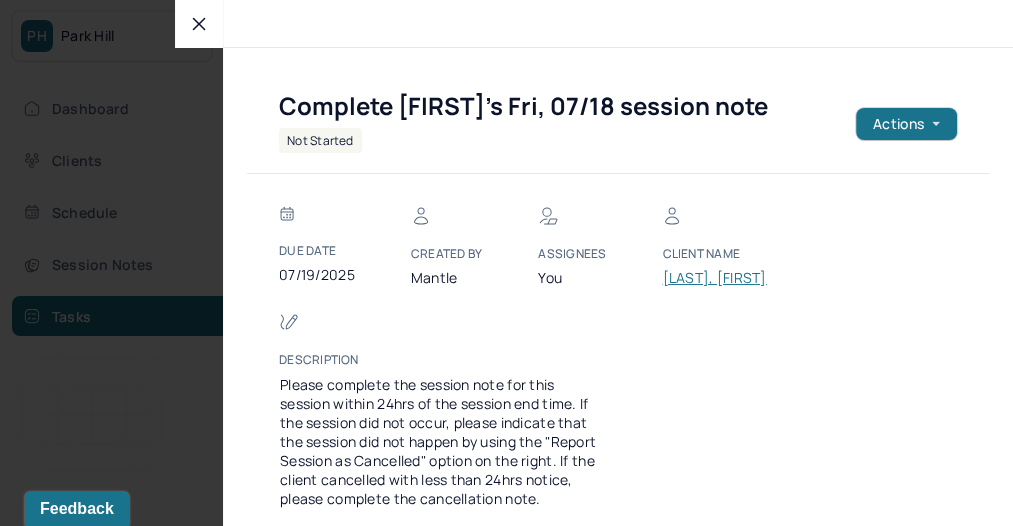 click on "JOHNSON, JEFFREY" at bounding box center [714, 278] 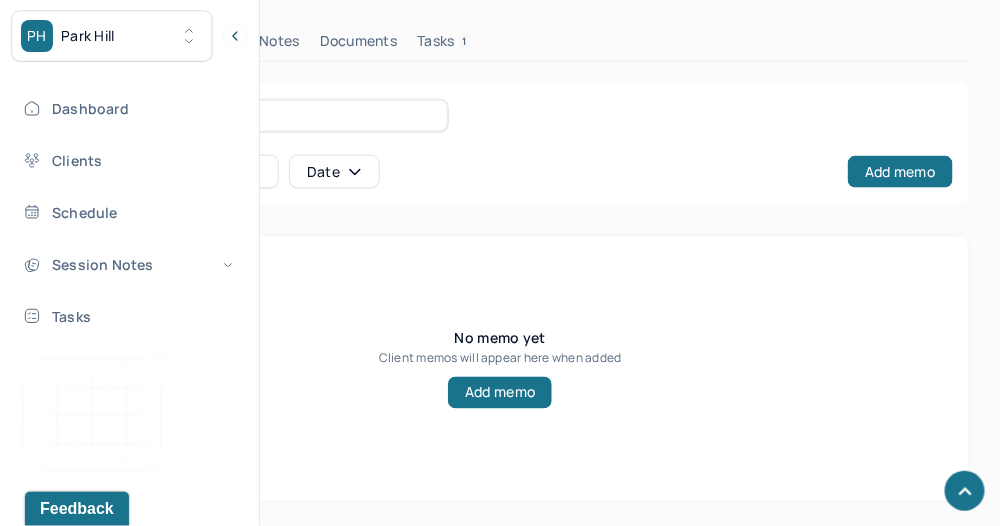 click on "Tasks 1" at bounding box center (444, 45) 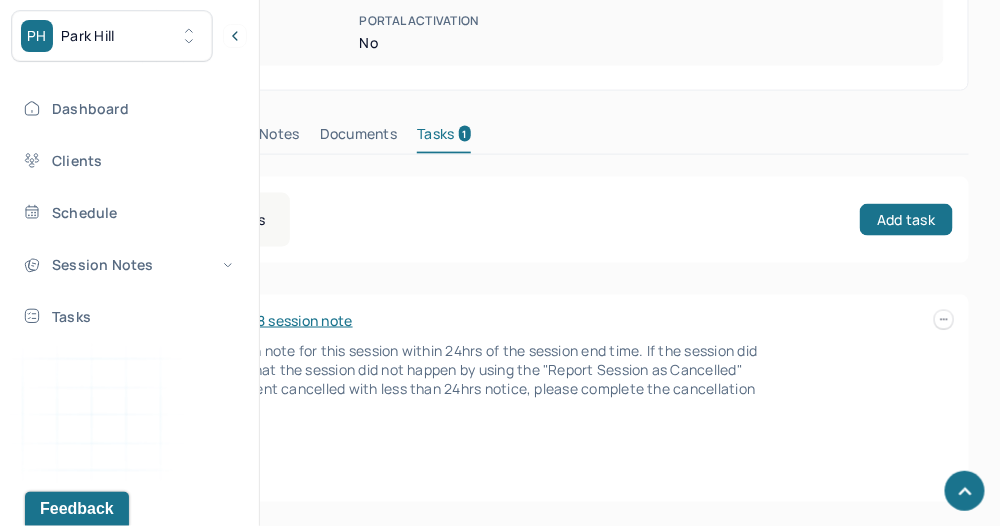 click on "Complete Jeffrey's Fri, 07/18 session note" at bounding box center (213, 320) 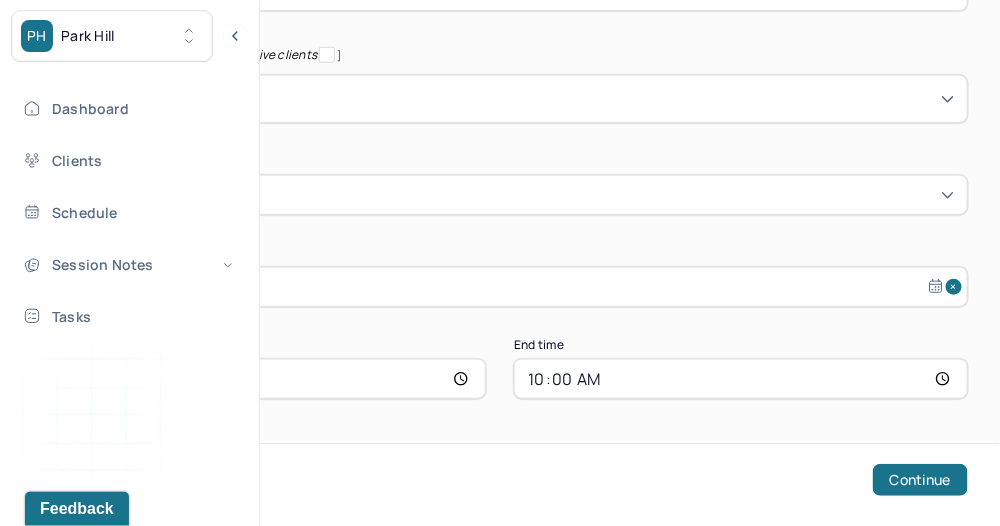scroll, scrollTop: 244, scrollLeft: 0, axis: vertical 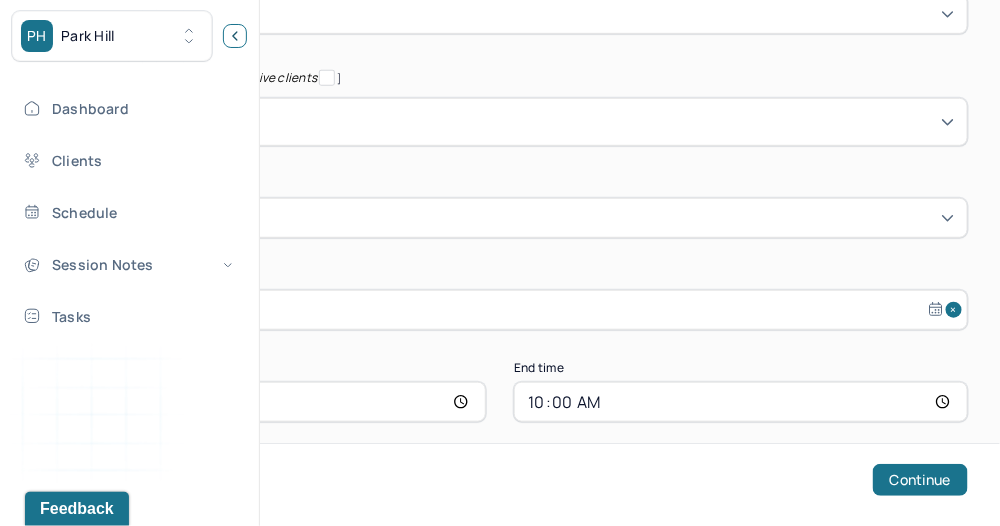 click 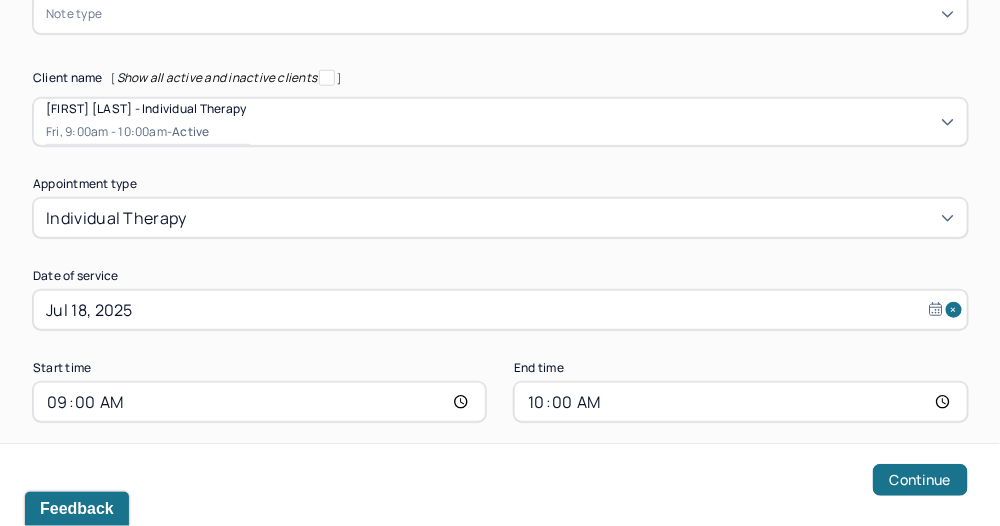scroll, scrollTop: 0, scrollLeft: 0, axis: both 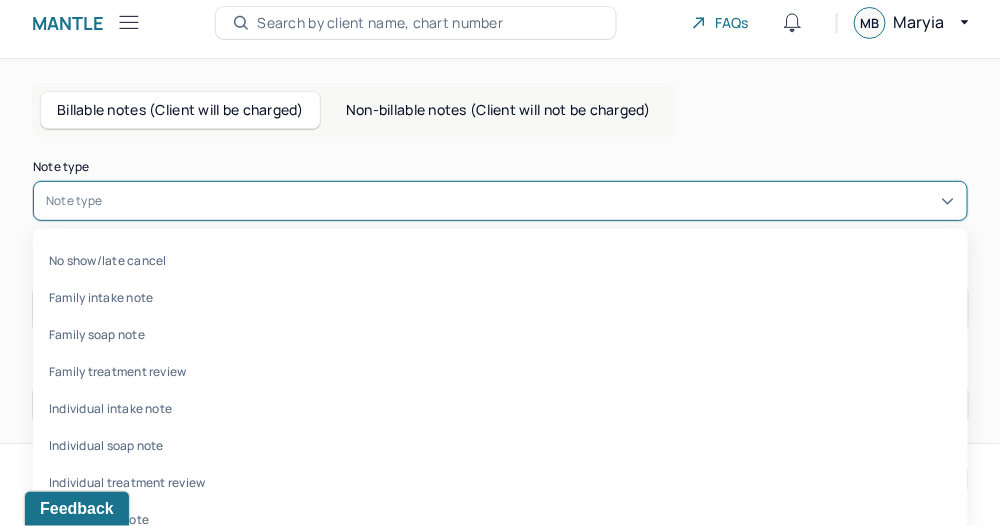 click on "10 results available. Use Up and Down to choose options, press Enter to select the currently focused option, press Escape to exit the menu, press Tab to select the option and exit the menu. Note type No show/late cancel Family intake note Family soap note Family treatment review Individual intake note Individual soap note Individual treatment review Minor intake note Record of disclosure Termination note" at bounding box center [500, 201] 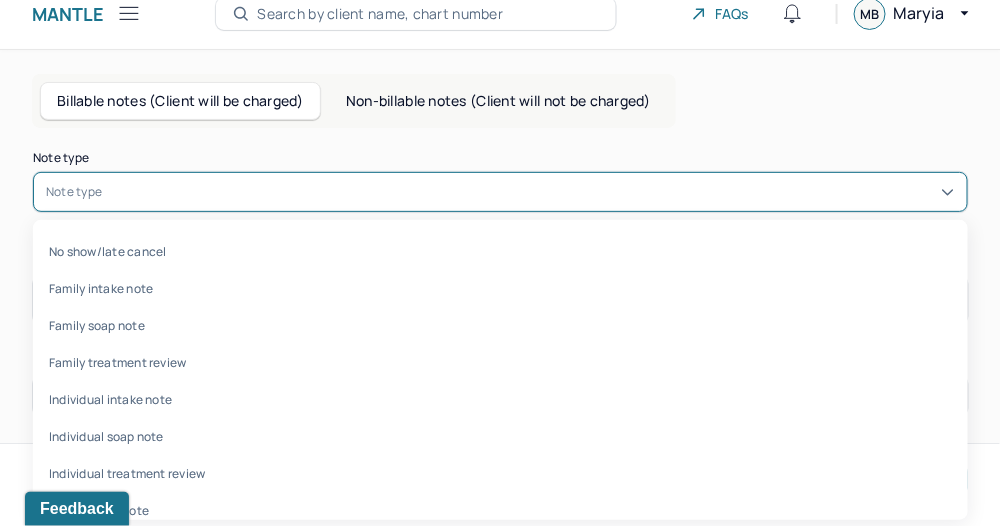 scroll, scrollTop: 68, scrollLeft: 0, axis: vertical 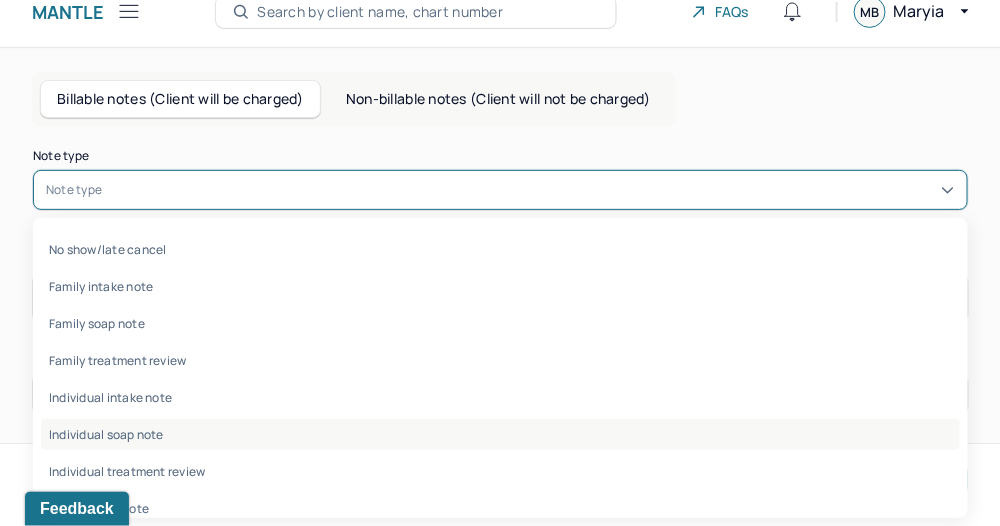 click on "Individual soap note" at bounding box center (500, 434) 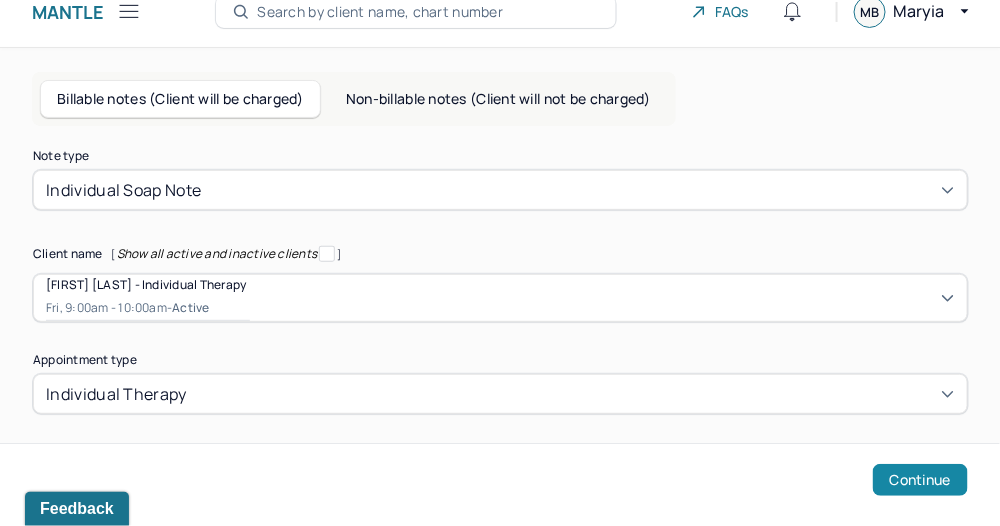 click on "Continue" at bounding box center [920, 480] 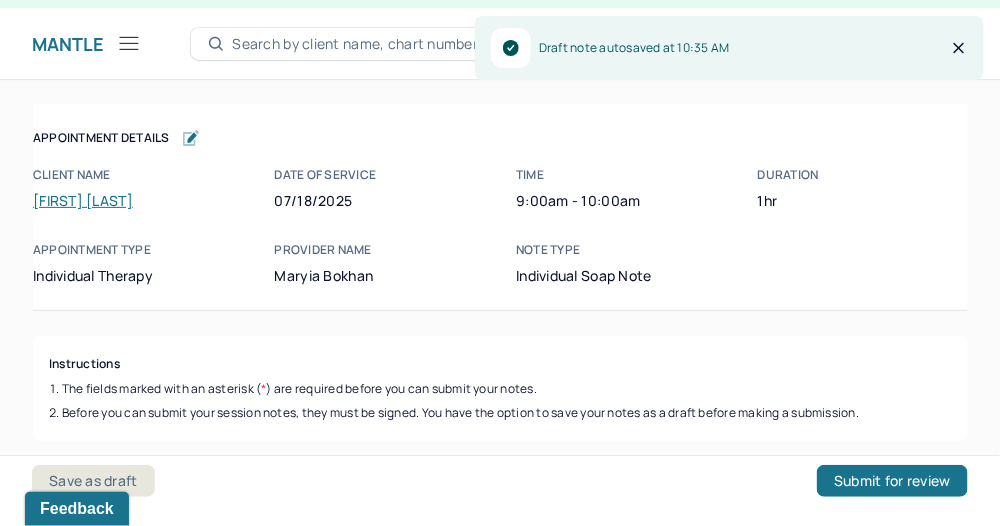 scroll, scrollTop: 36, scrollLeft: 0, axis: vertical 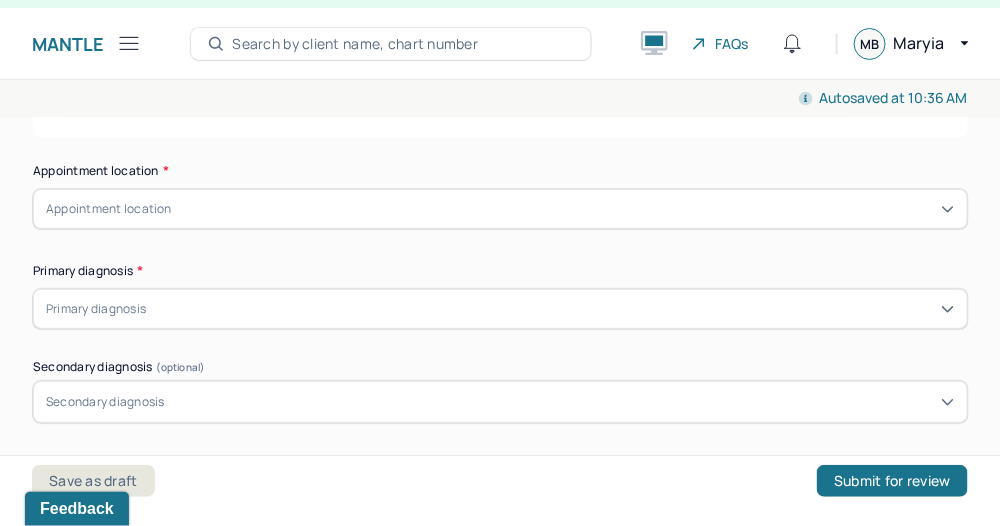 click on "Appointment location" at bounding box center (500, 209) 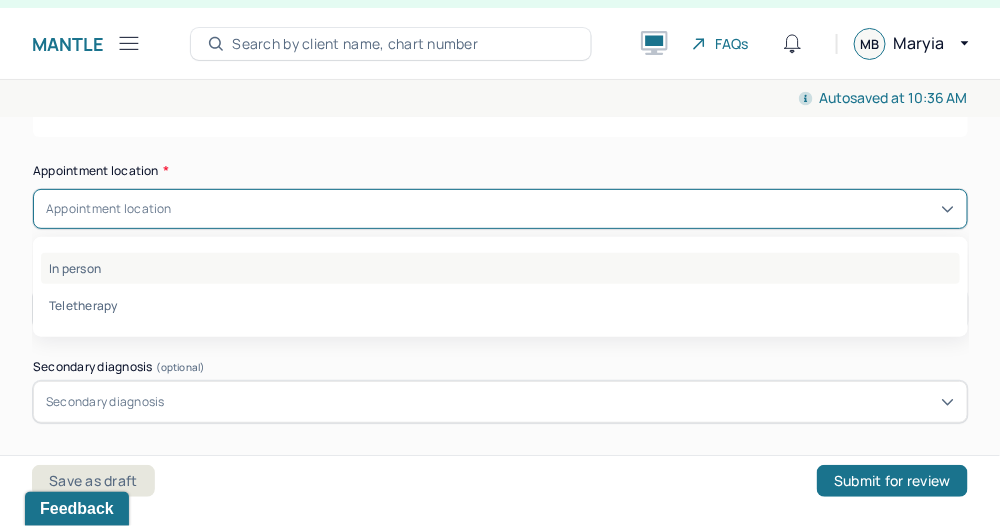click on "In person" at bounding box center (500, 268) 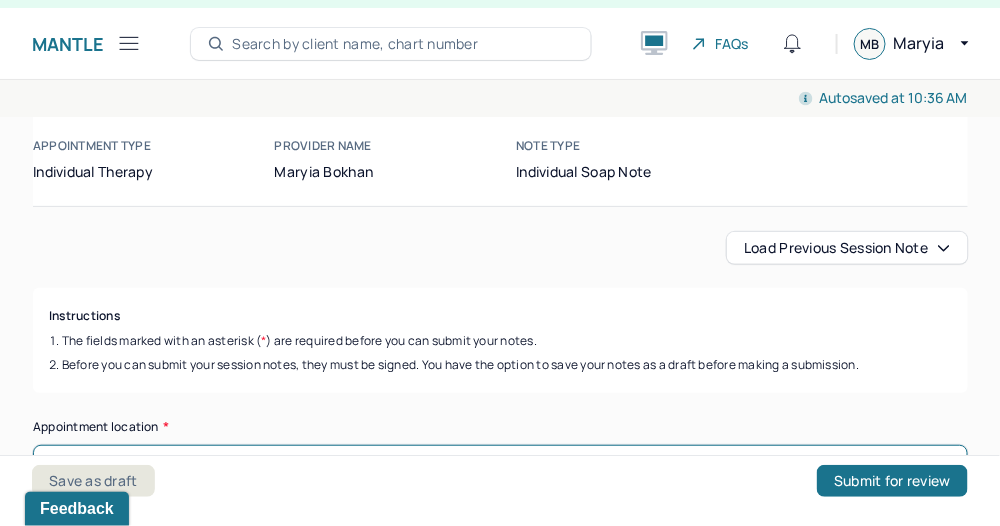 scroll, scrollTop: 102, scrollLeft: 0, axis: vertical 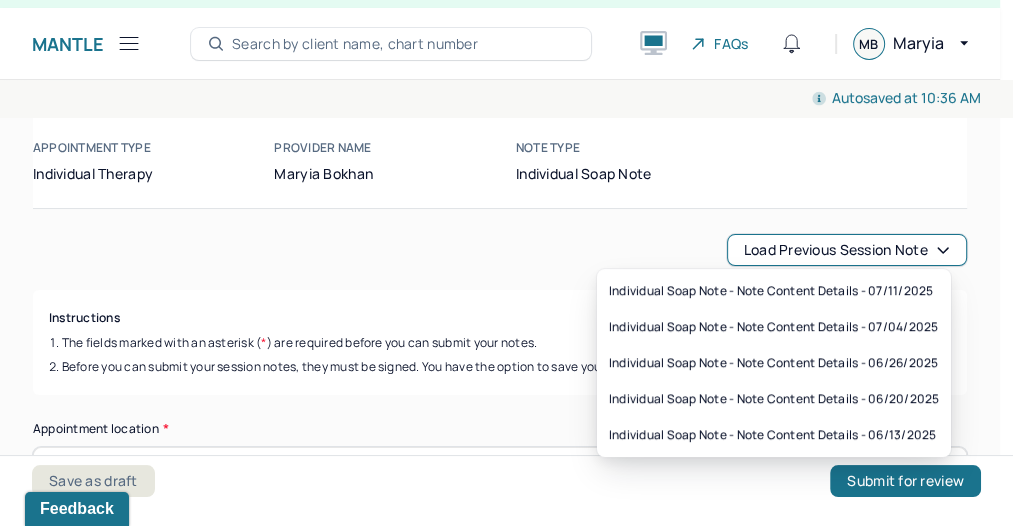 click on "Load previous session note" at bounding box center [847, 250] 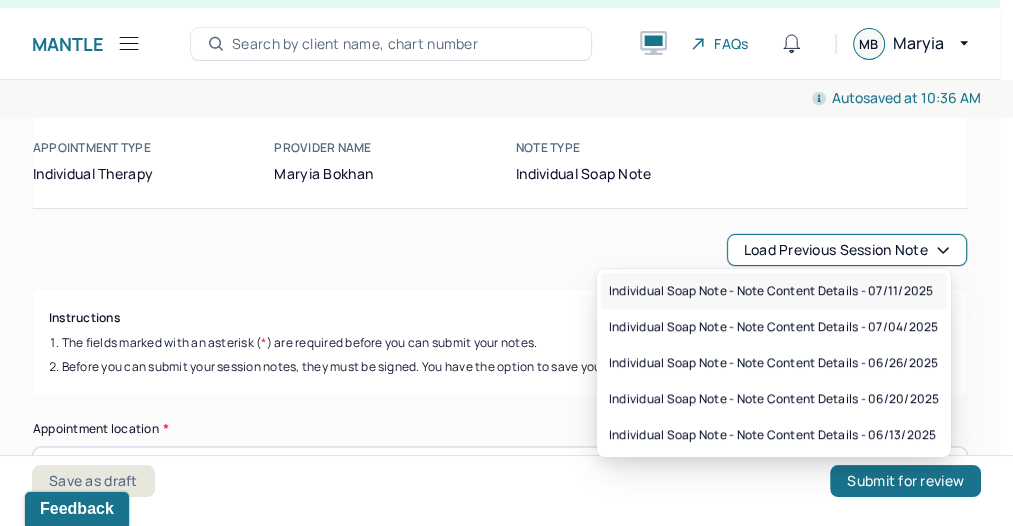 click on "Individual soap note   - Note content Details -   07/11/2025" at bounding box center (771, 291) 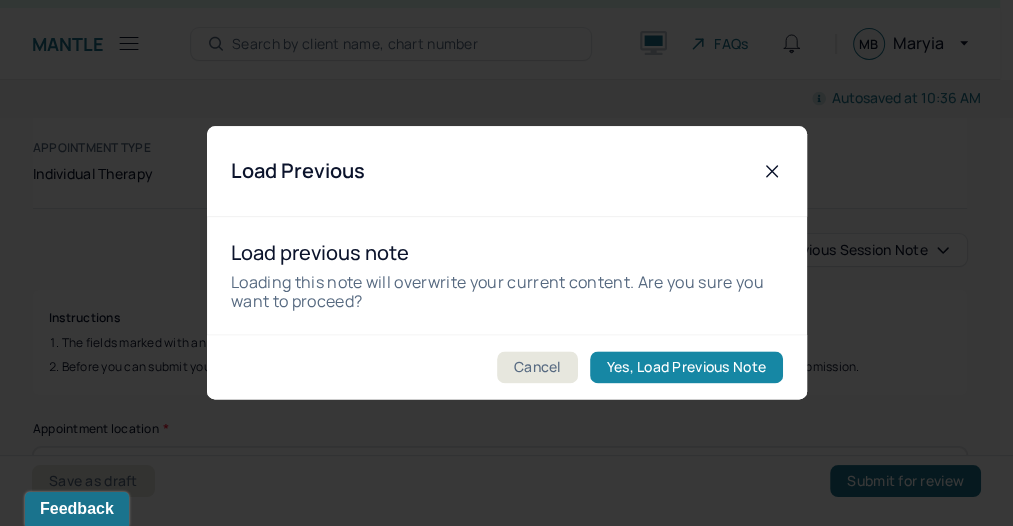 click on "Yes, Load Previous Note" at bounding box center (685, 368) 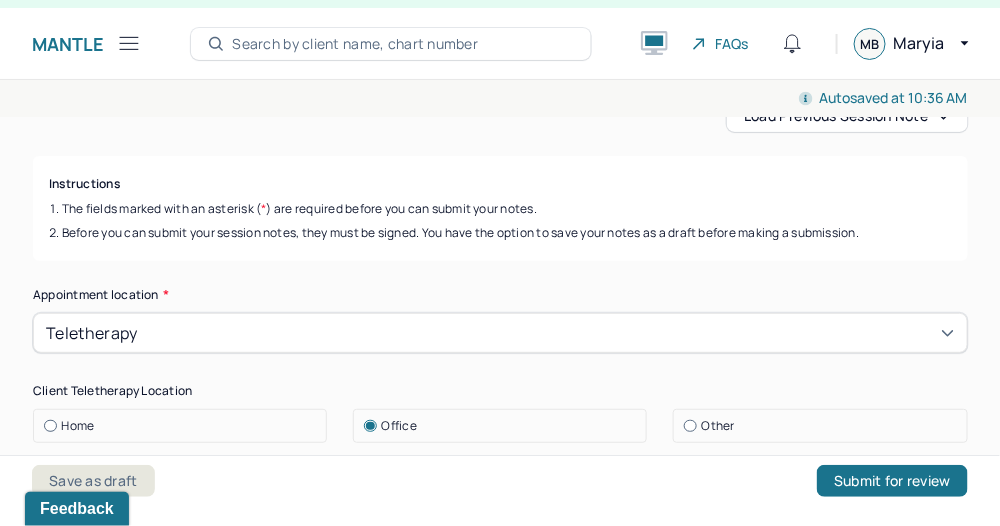 scroll, scrollTop: 233, scrollLeft: 0, axis: vertical 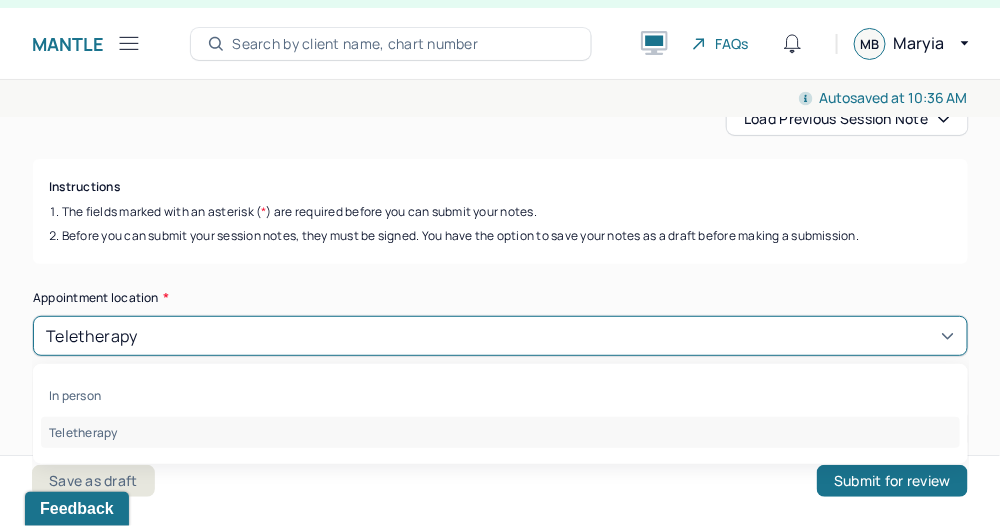 click on "Teletherapy" at bounding box center [500, 336] 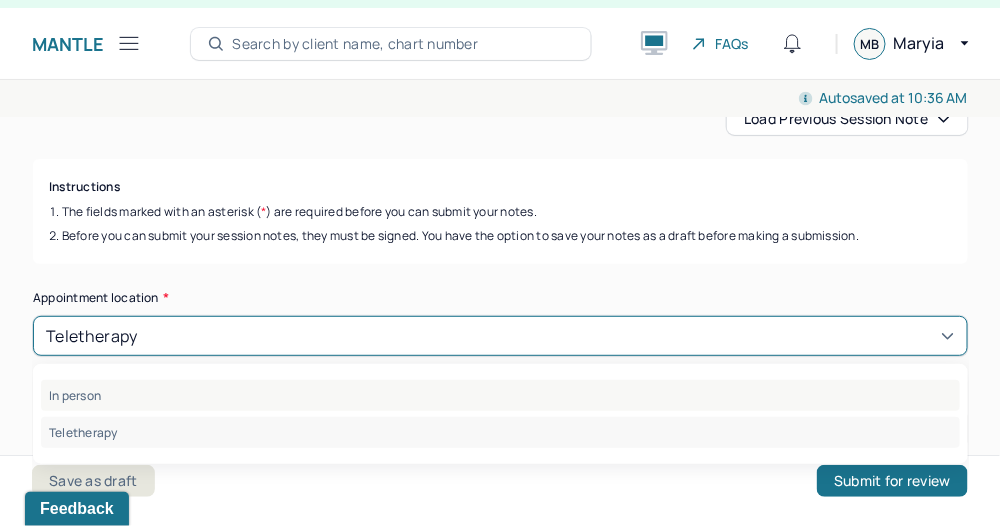 click on "In person" at bounding box center (500, 395) 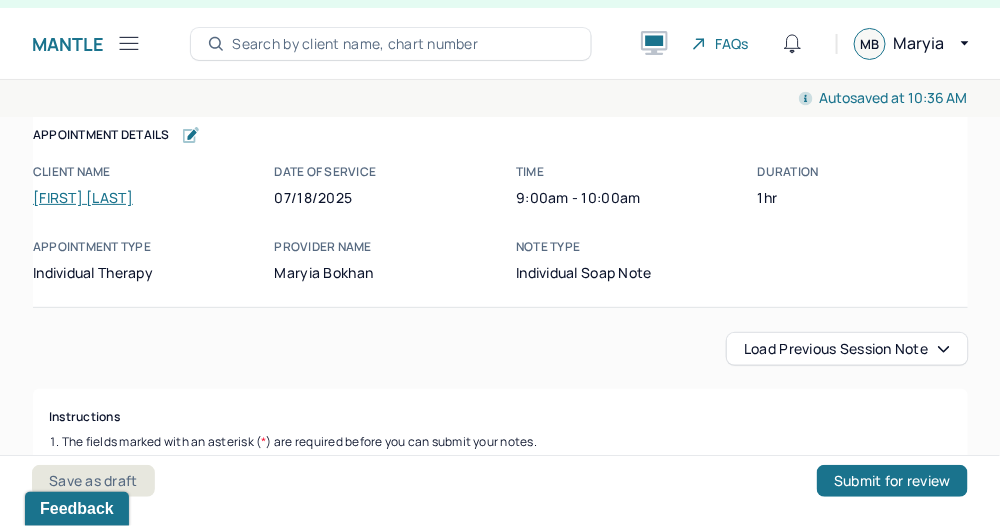 scroll, scrollTop: 0, scrollLeft: 0, axis: both 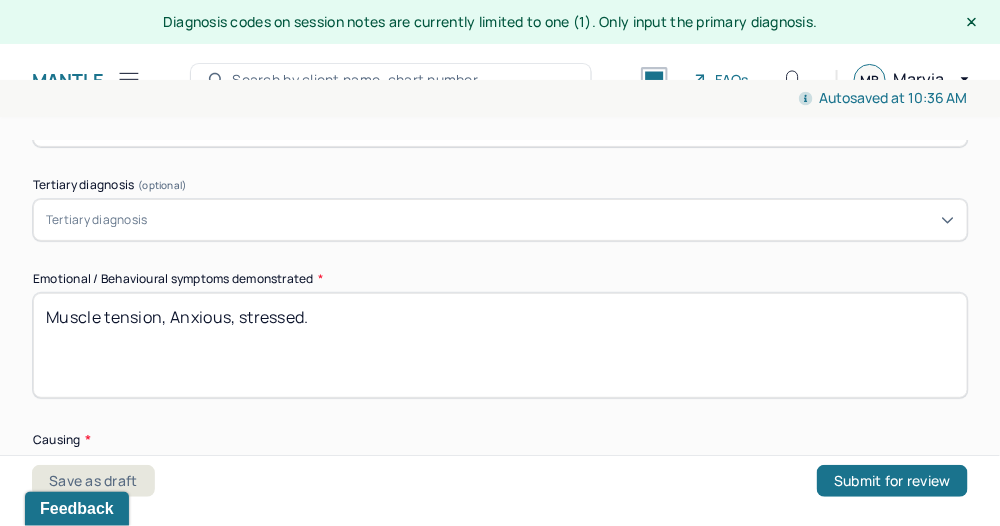 drag, startPoint x: 339, startPoint y: 324, endPoint x: -6, endPoint y: 292, distance: 346.48087 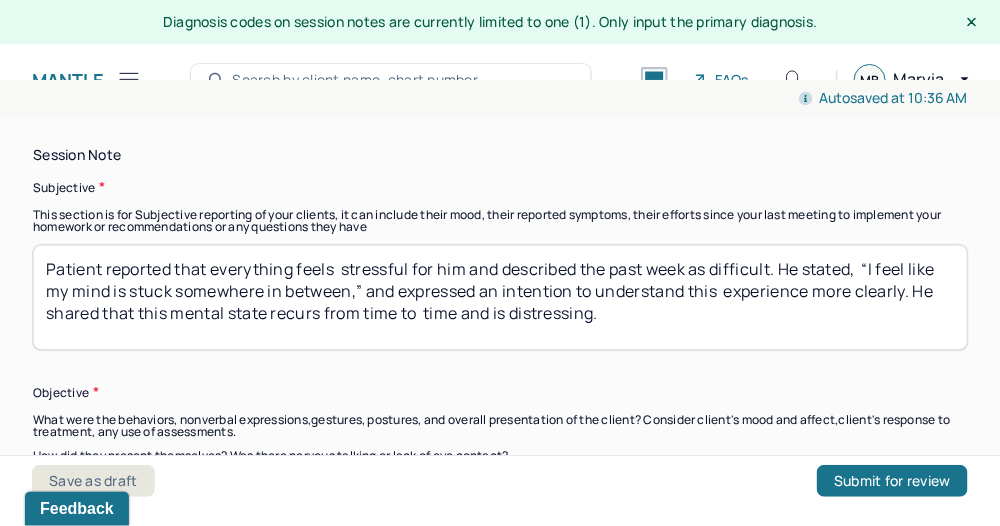 scroll, scrollTop: 1169, scrollLeft: 0, axis: vertical 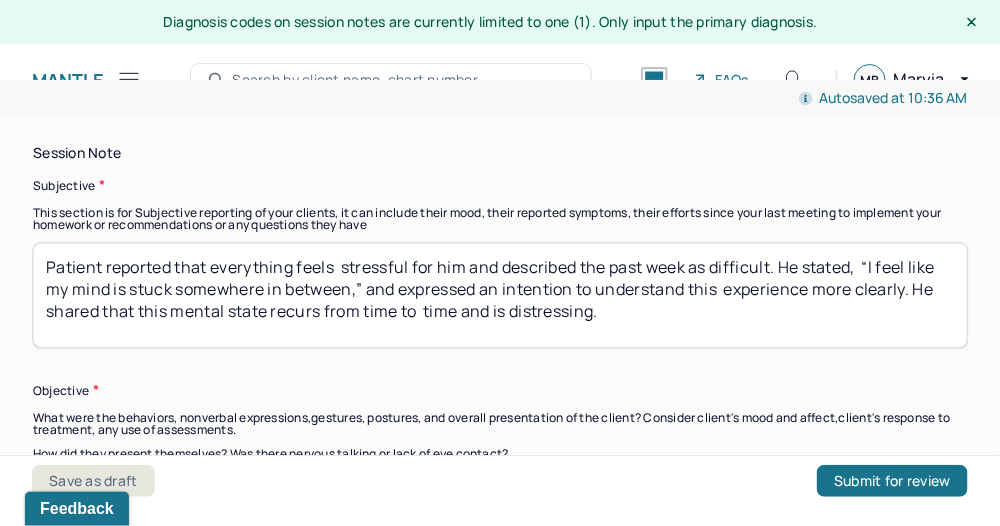 type on "Worry, Preoccupied, Stressed" 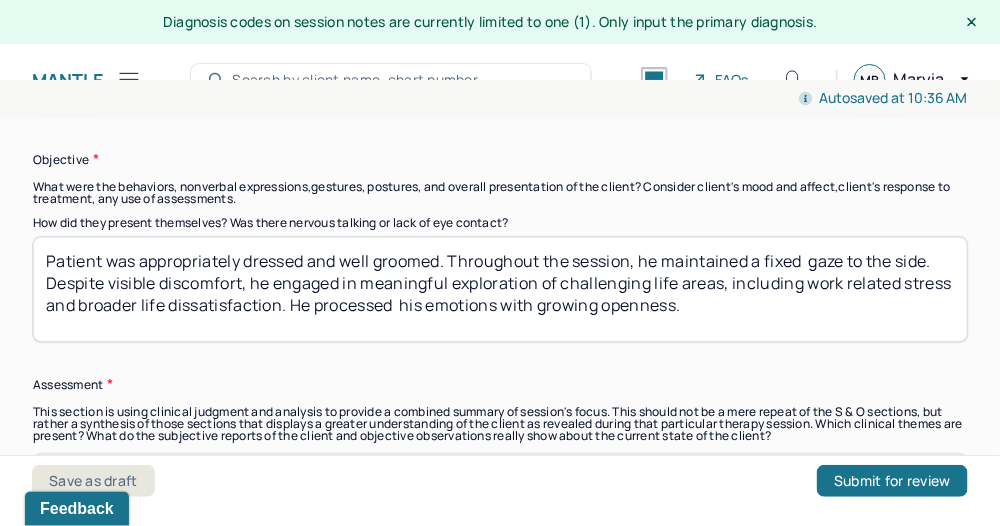 scroll, scrollTop: 1398, scrollLeft: 0, axis: vertical 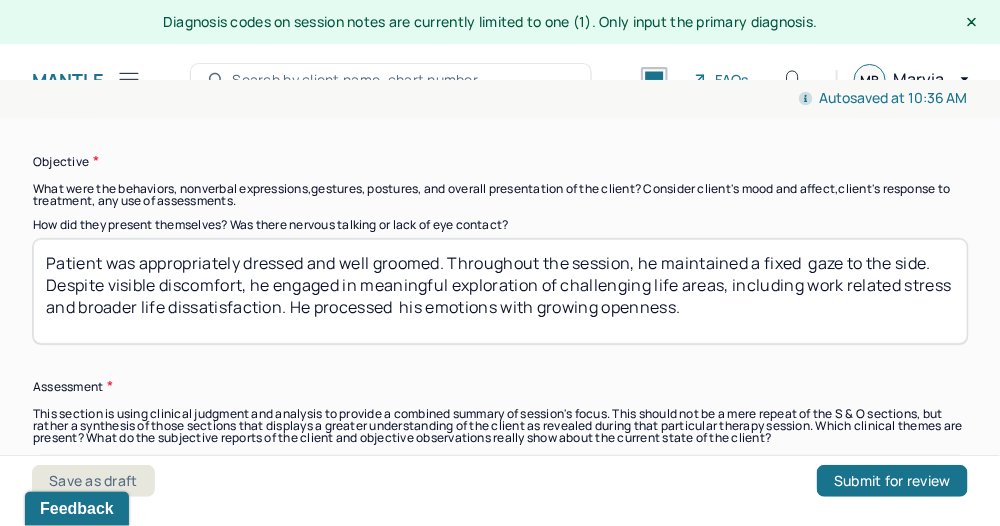 type 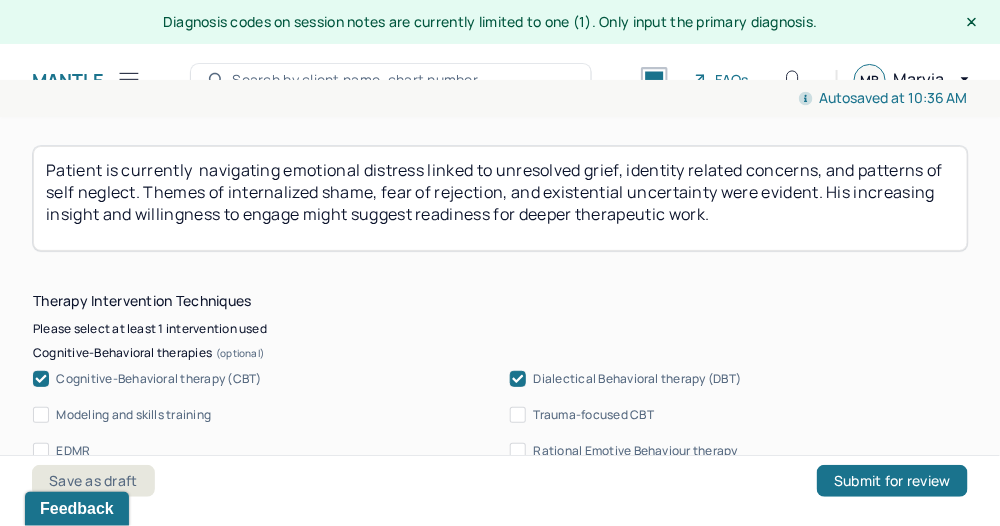 scroll, scrollTop: 1649, scrollLeft: 0, axis: vertical 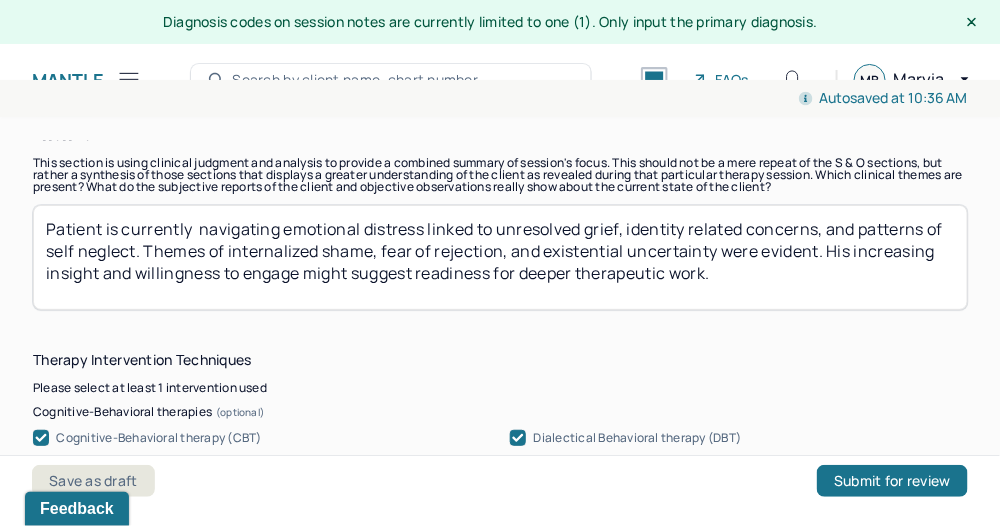 type 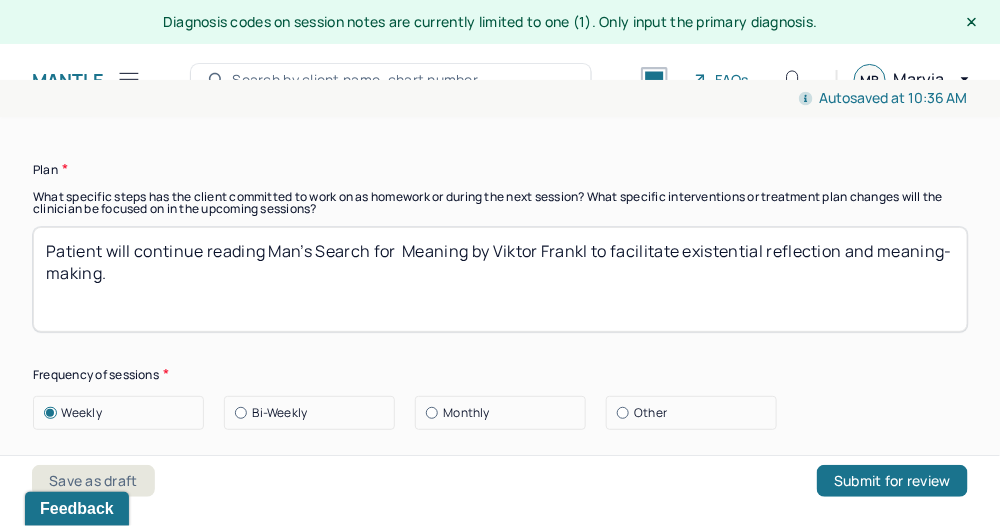 scroll, scrollTop: 2503, scrollLeft: 0, axis: vertical 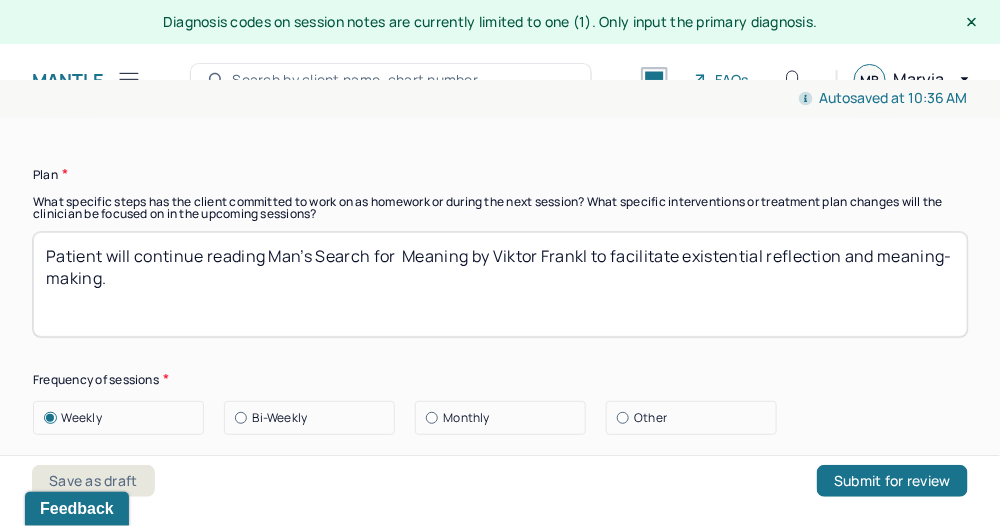 type 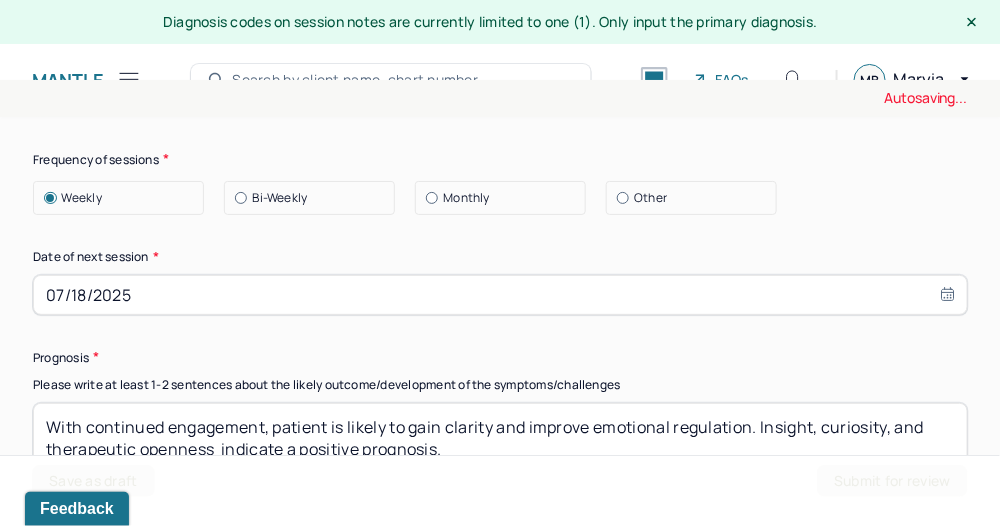 scroll, scrollTop: 2748, scrollLeft: 0, axis: vertical 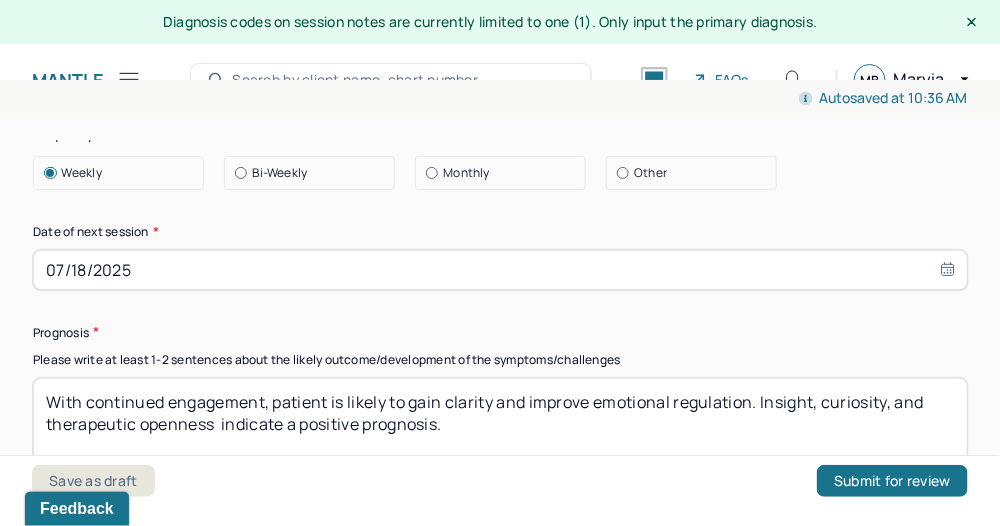 type 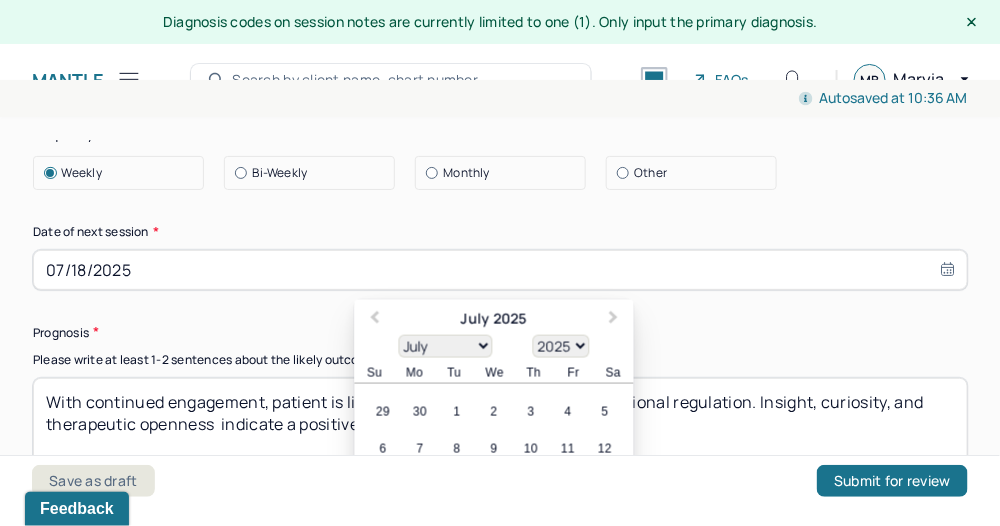 click on "07/18/2025" at bounding box center [500, 270] 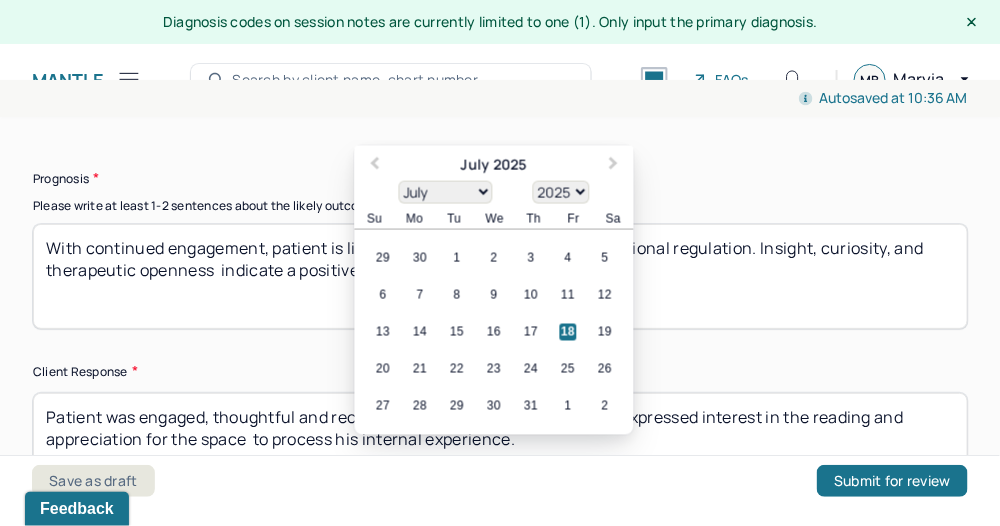 scroll, scrollTop: 2903, scrollLeft: 0, axis: vertical 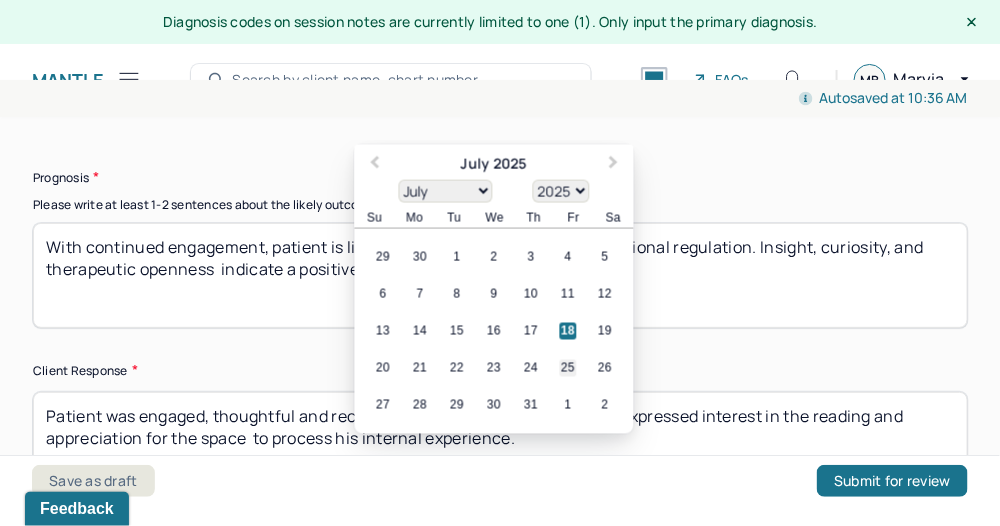 click on "25" at bounding box center (568, 368) 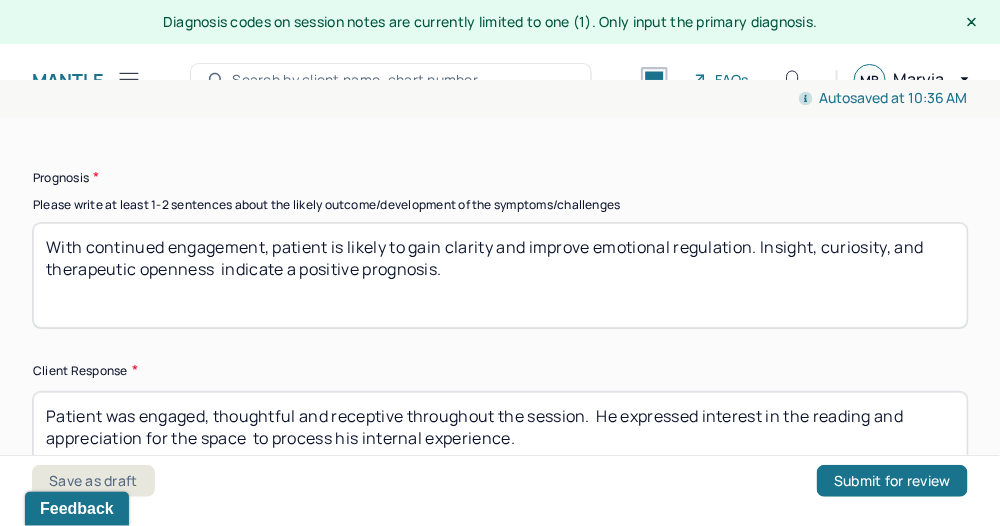 drag, startPoint x: 472, startPoint y: 291, endPoint x: -6, endPoint y: 221, distance: 483.09833 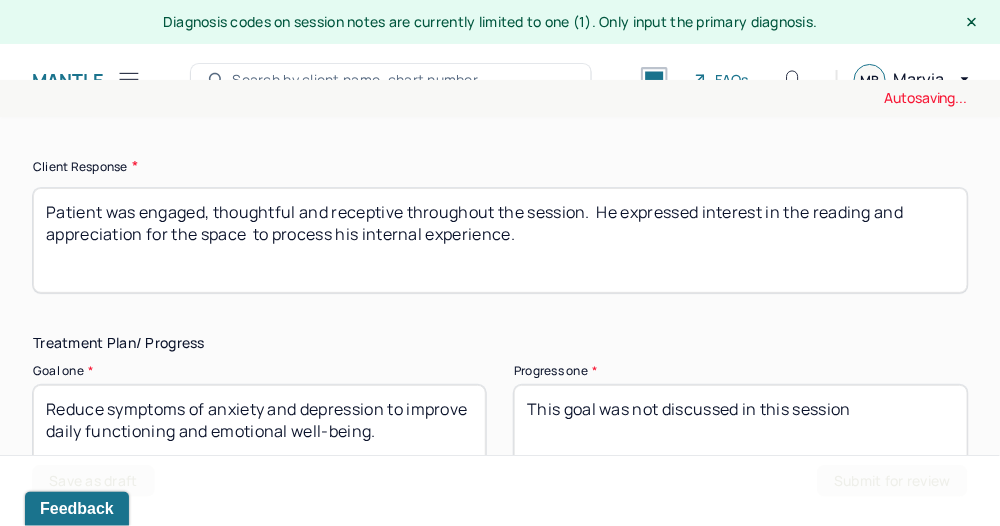 scroll, scrollTop: 3109, scrollLeft: 0, axis: vertical 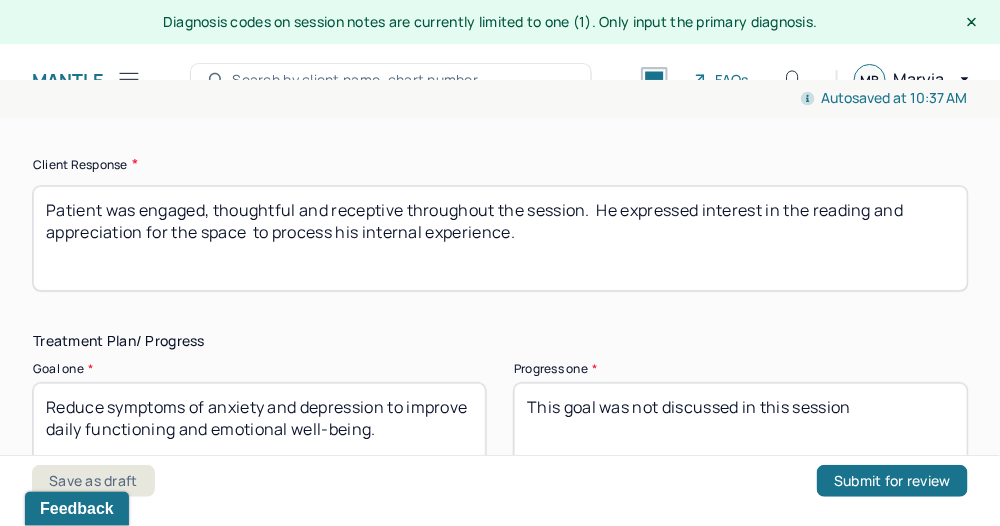type 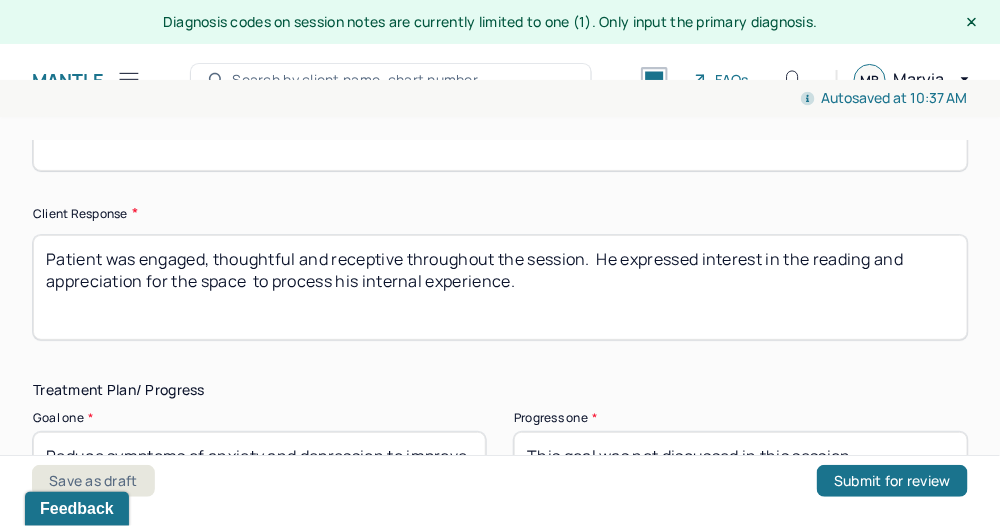 drag, startPoint x: 524, startPoint y: 234, endPoint x: -6, endPoint y: 146, distance: 537.256 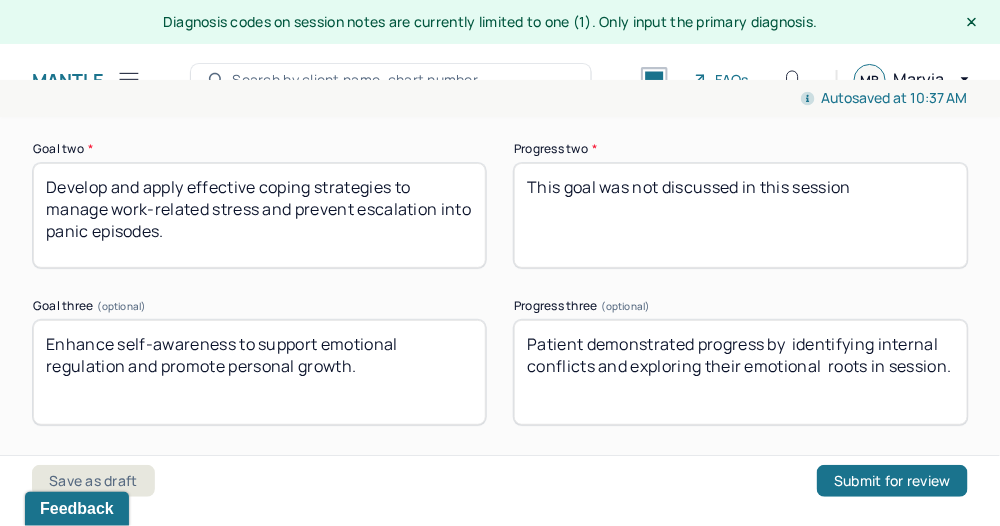 scroll, scrollTop: 3486, scrollLeft: 0, axis: vertical 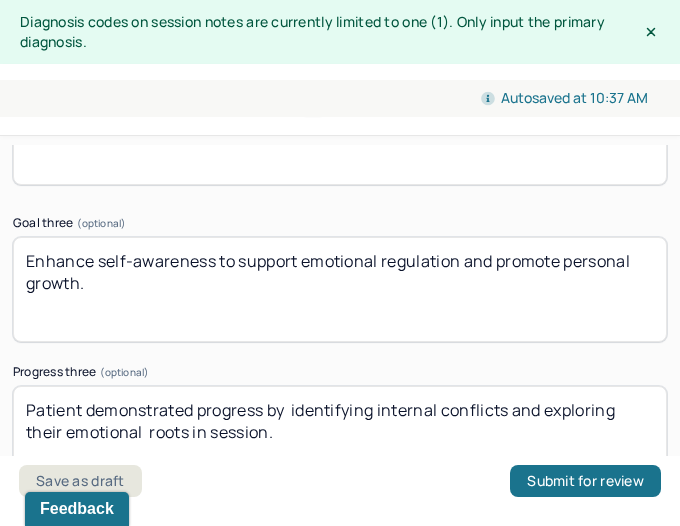 click on "Patient demonstrated progress by  identifying internal conflicts and exploring their emotional  roots in session." at bounding box center (340, 438) 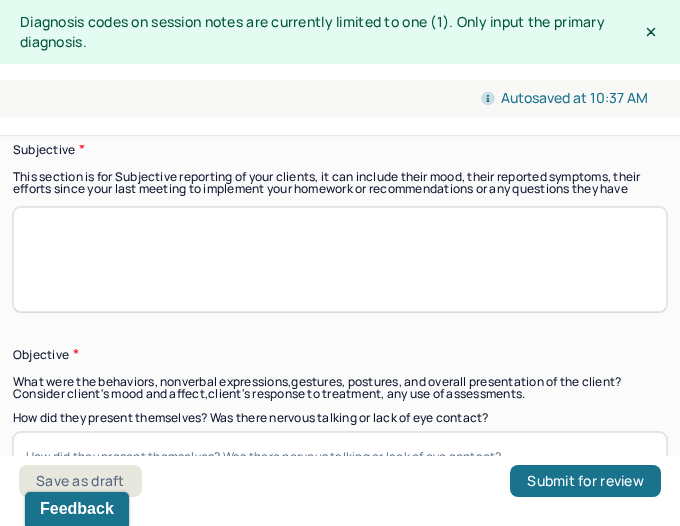 scroll, scrollTop: 1160, scrollLeft: 0, axis: vertical 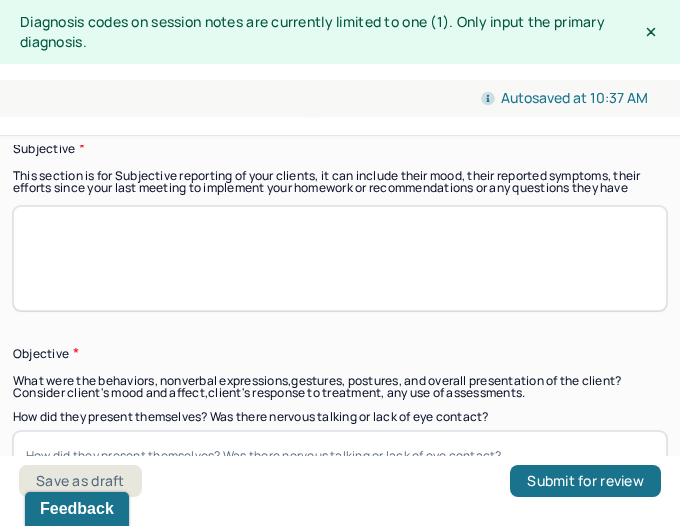 click at bounding box center [340, 258] 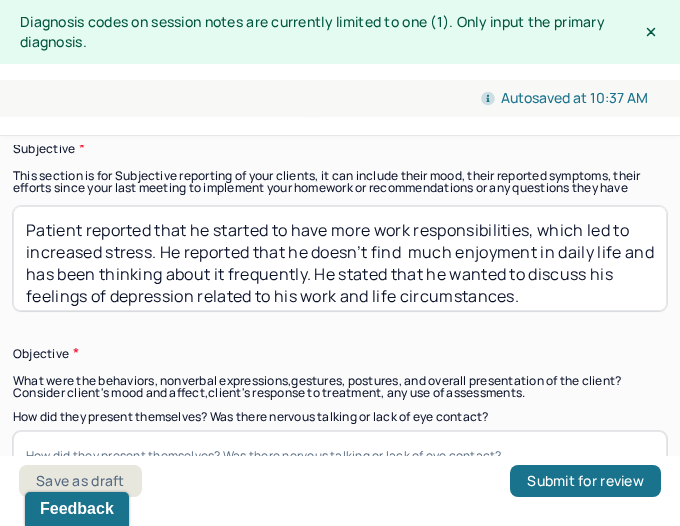 click on "Patient reported that he started to have more work responsibilities, which led to increased stress. He reported that he doesn’t find  much enjoyment in daily life and has been thinking about it frequently. He stated that he wanted to discuss his  feelings of depression related to his work and life circumstances." at bounding box center (340, 258) 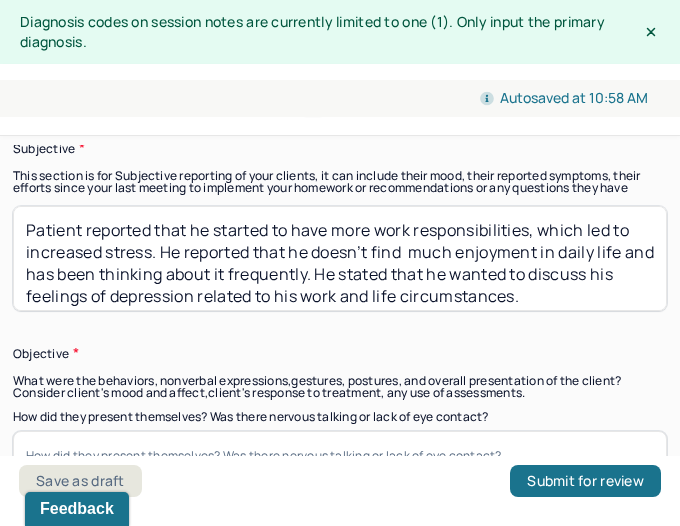type on "Patient reported that he started to have more work responsibilities, which led to increased stress. He reported that he doesn’t find  much enjoyment in daily life and has been thinking about it frequently. He stated that he wanted to discuss his  feelings of depression related to his work and life circumstances." 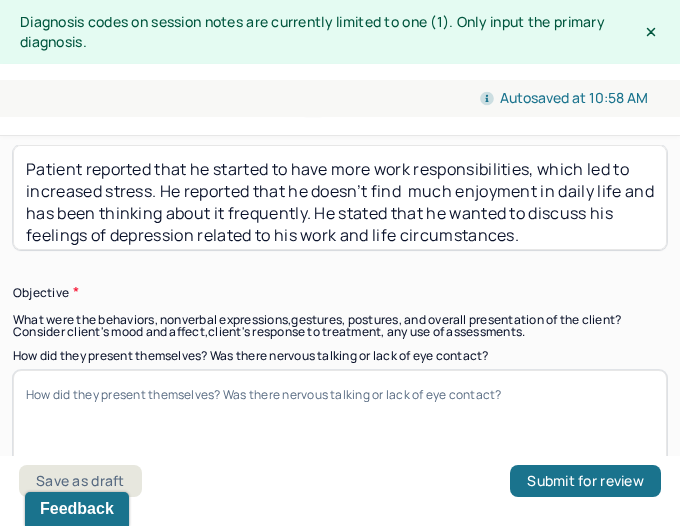 scroll, scrollTop: 1224, scrollLeft: 0, axis: vertical 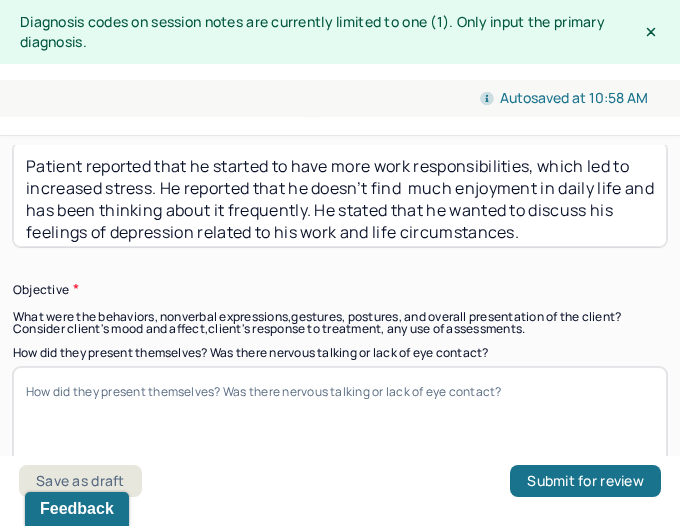 click on "How did they present themselves? Was there nervous talking or lack of eye contact?" at bounding box center (340, 353) 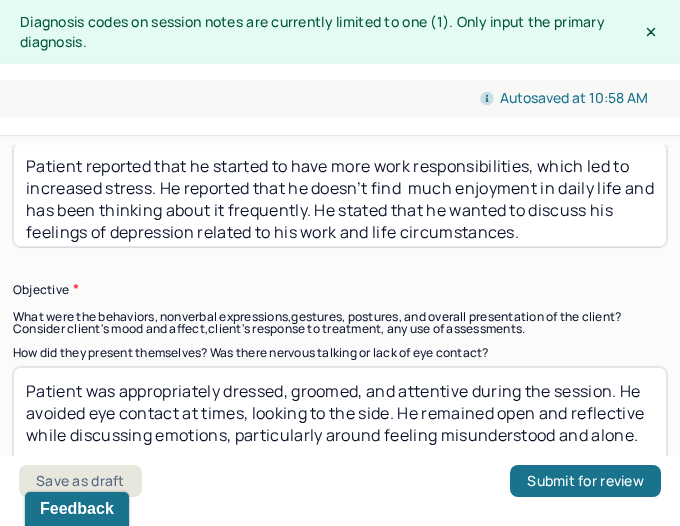 type on "Patient was appropriately dressed, groomed, and attentive during the session. He avoided eye contact at times, looking to the side. He remained open and reflective while discussing emotions, particularly around feeling misunderstood and alone." 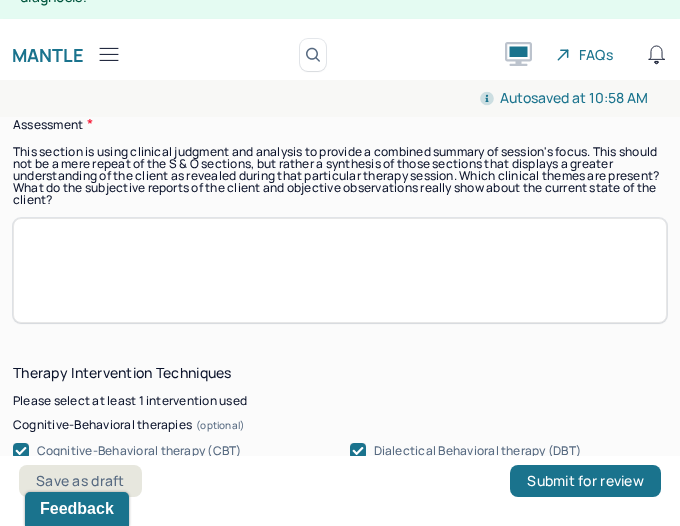 scroll, scrollTop: 1569, scrollLeft: 0, axis: vertical 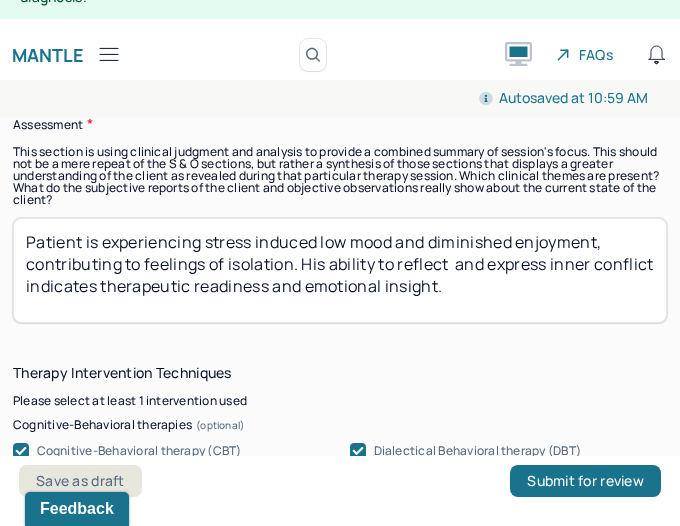 type on "Patient is experiencing stress induced low mood and diminished enjoyment,  contributing to feelings of isolation. His ability to reflect  and express inner conflict indicates therapeutic readiness and emotional insight." 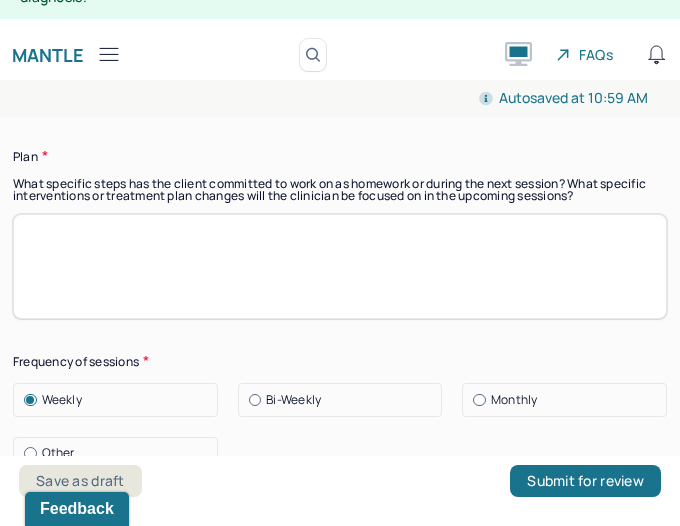 scroll, scrollTop: 2455, scrollLeft: 0, axis: vertical 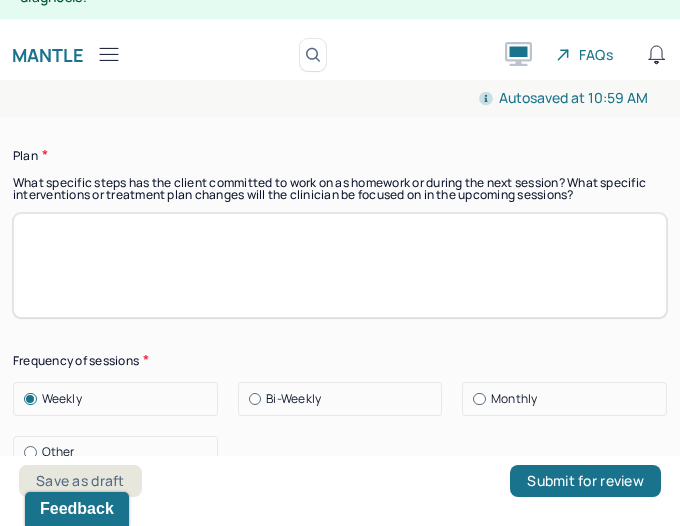 click at bounding box center [340, 265] 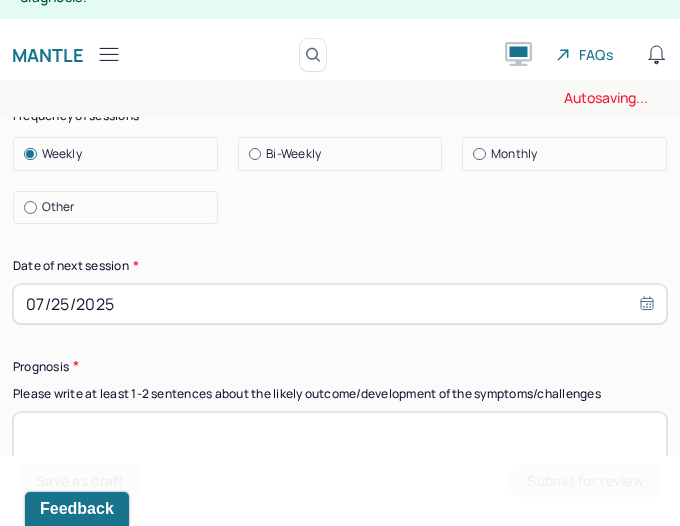 scroll, scrollTop: 2701, scrollLeft: 0, axis: vertical 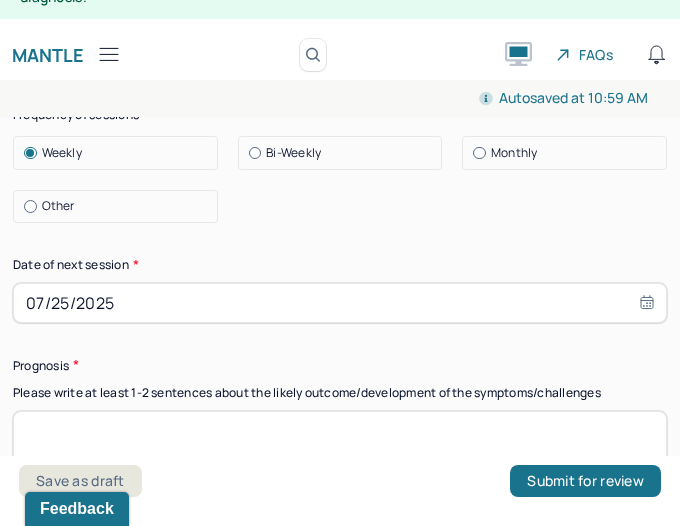 type on "Patient will continue to reflect on the feelings  identified during this session and  journal about moments of disconnection and emotional withdrawal." 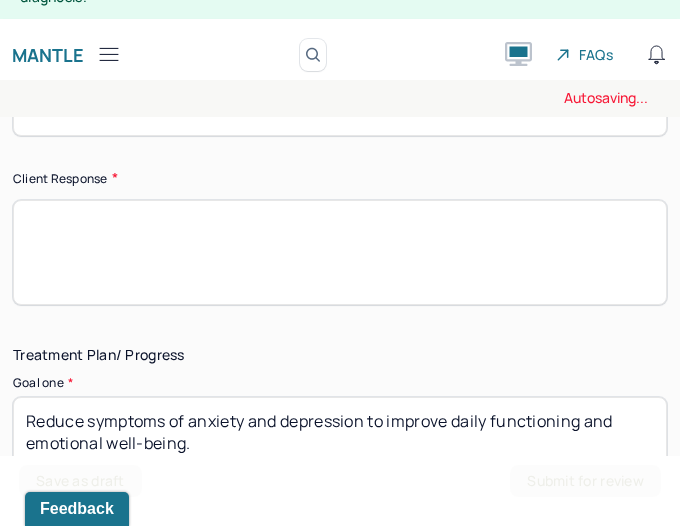 scroll, scrollTop: 3081, scrollLeft: 0, axis: vertical 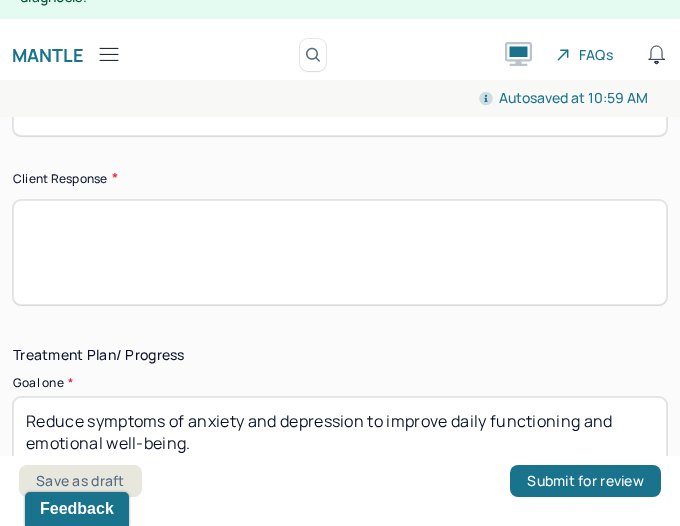 type on "With ongoing engagement in therapy and emotional processing, the patient is likely to improve  his emotional insight and develop strategies to manage work related stress and depressive symptoms." 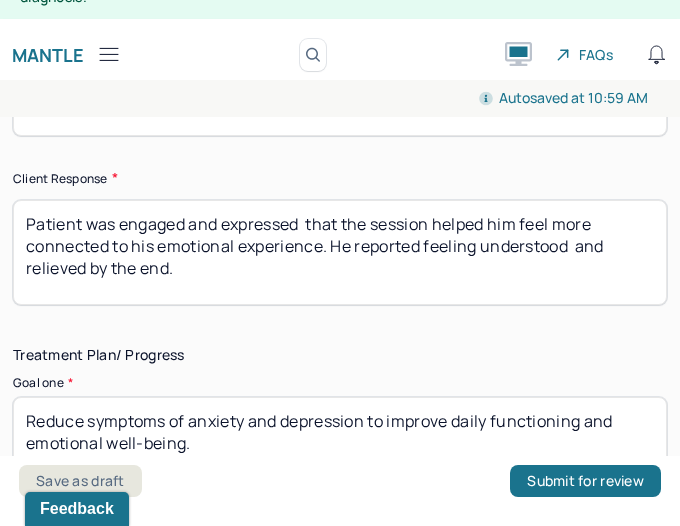 click on "Patient was engaged and expressed  that the session helped him feel more connected to his emotional experience. He reported feeling understood  and relieved by the end." at bounding box center [340, 252] 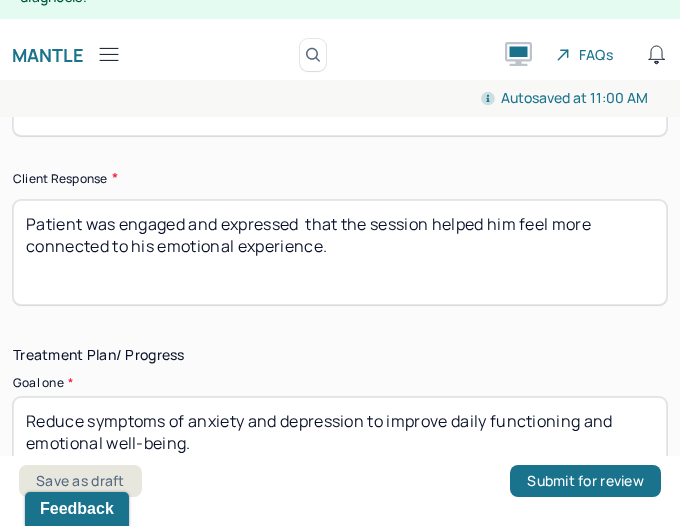 drag, startPoint x: 335, startPoint y: 289, endPoint x: -188, endPoint y: 255, distance: 524.104 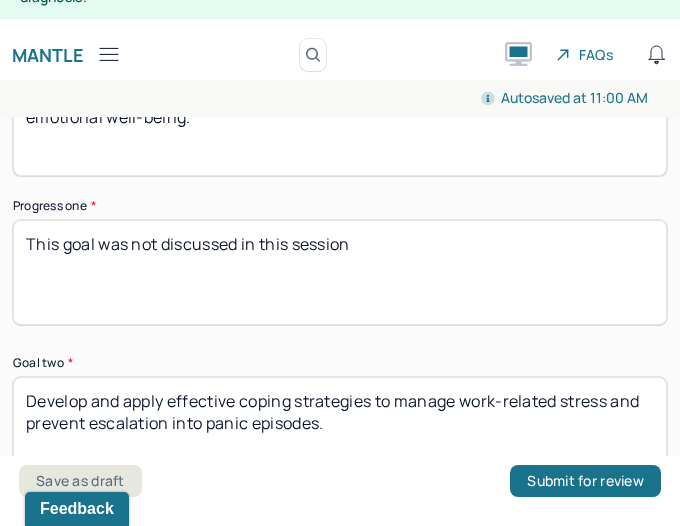 scroll, scrollTop: 3404, scrollLeft: 0, axis: vertical 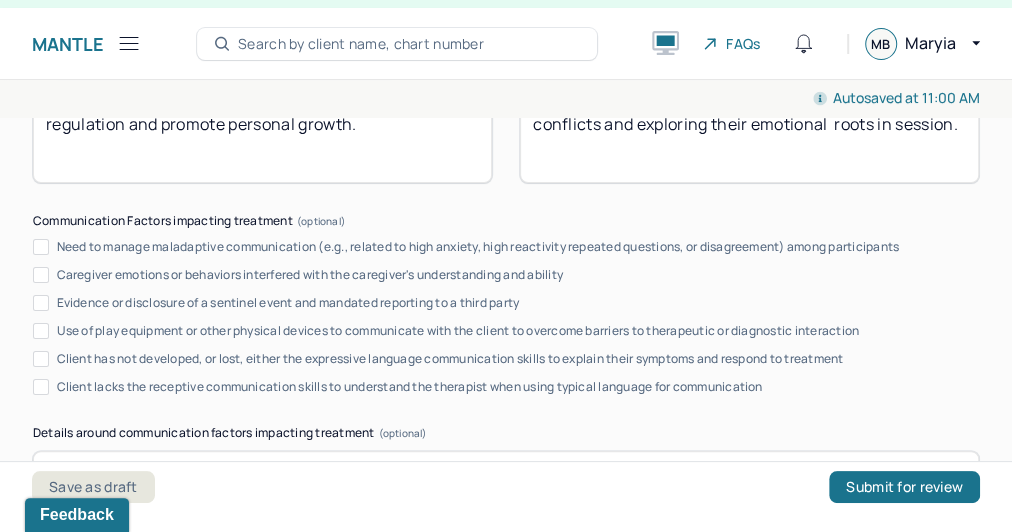 drag, startPoint x: 809, startPoint y: 322, endPoint x: 475, endPoint y: 249, distance: 341.8845 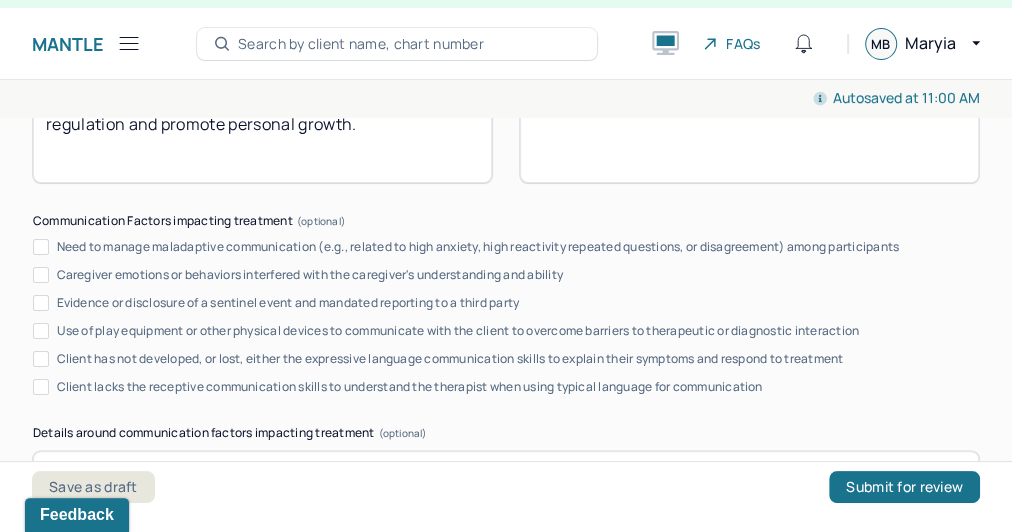 paste on "Patient demonstrated increased self awareness by identifying core emotional  patterns. He is beginning to link his emotional  states to specific life stressors, which supports progress toward emotional  regulation and personal growth." 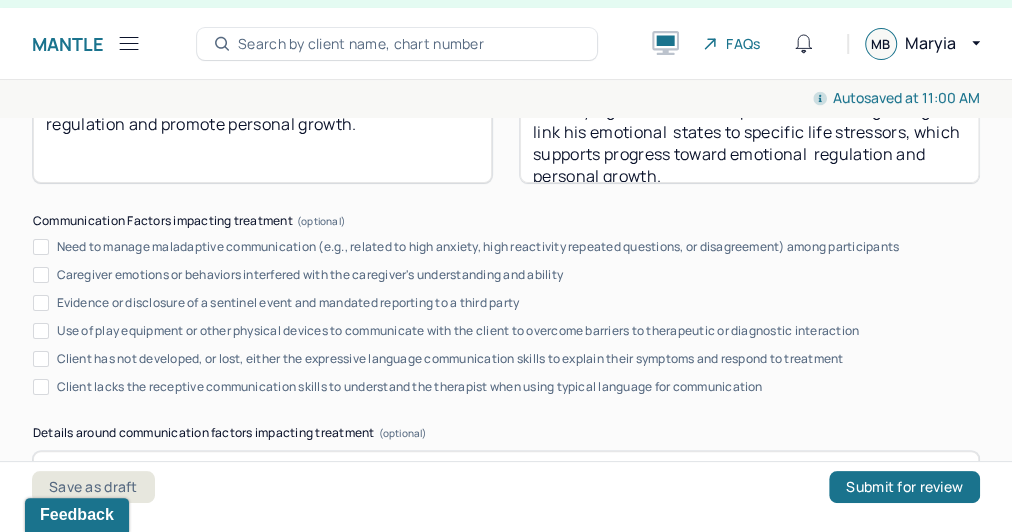 scroll, scrollTop: 16, scrollLeft: 0, axis: vertical 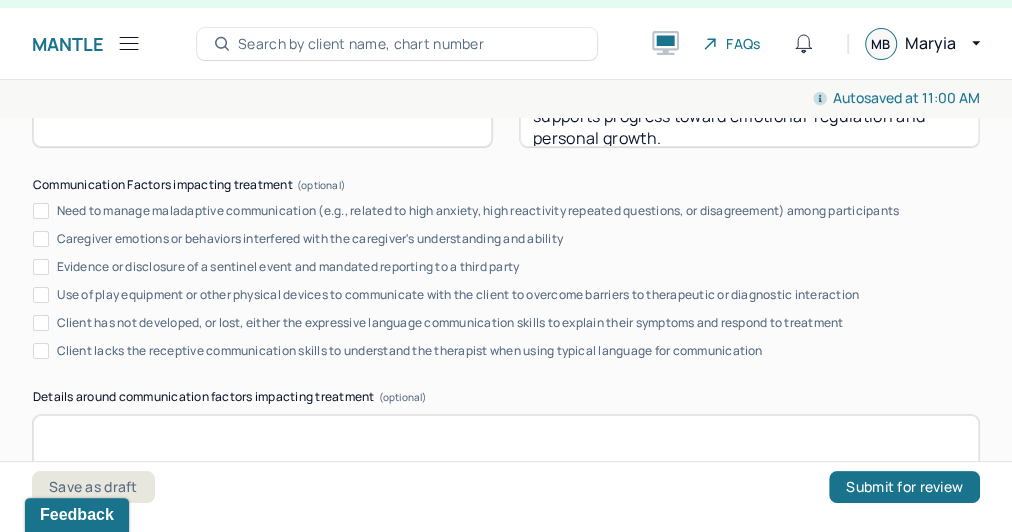click on "Patient demonstrated increased self awareness by identifying core emotional  patterns. He is beginning to link his emotional  states to specific life stressors, which supports progress toward emotional  regulation and personal growth." at bounding box center (749, 94) 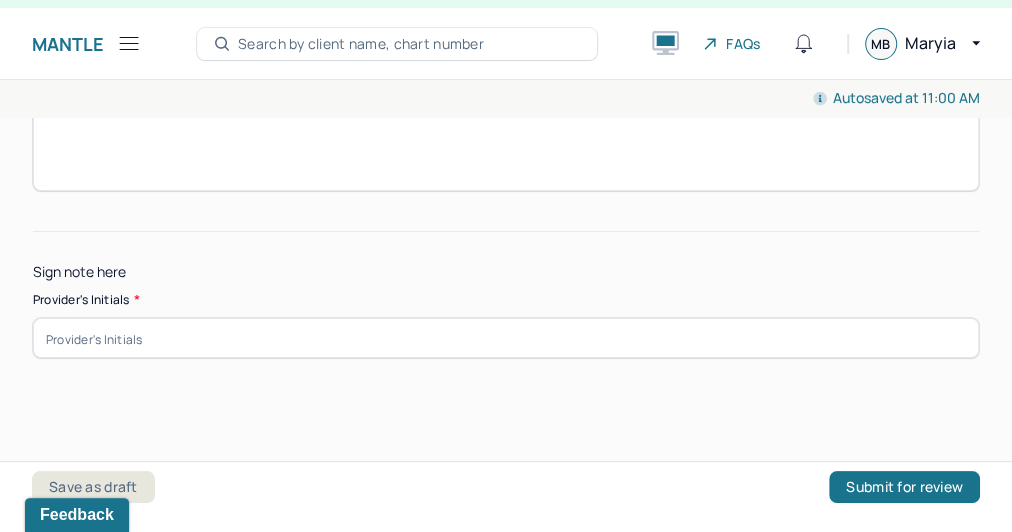 scroll, scrollTop: 4052, scrollLeft: 0, axis: vertical 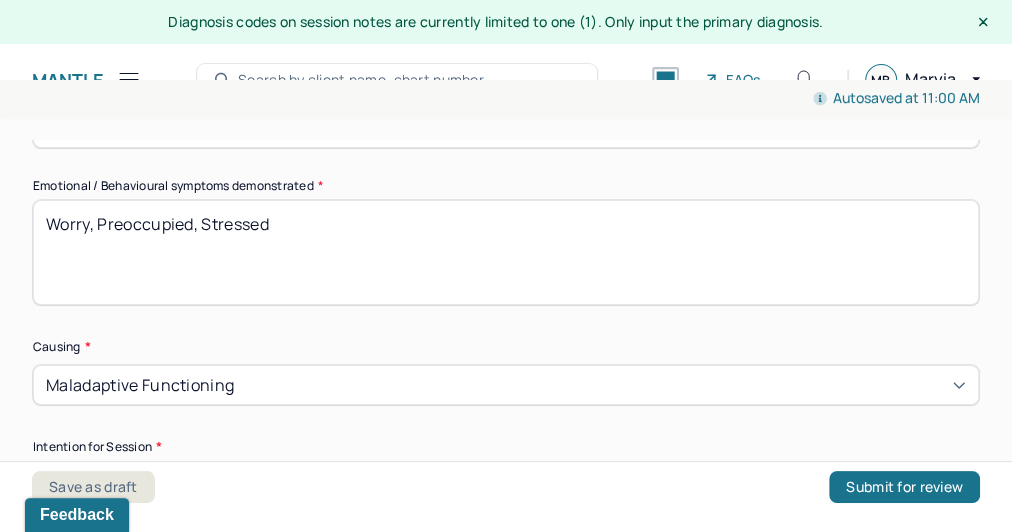 type on "MB" 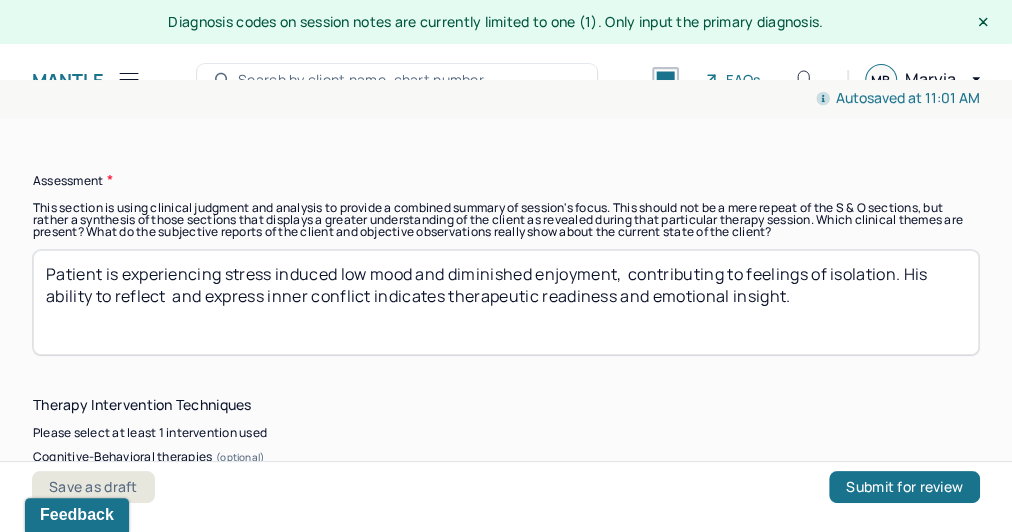 scroll, scrollTop: 1609, scrollLeft: 0, axis: vertical 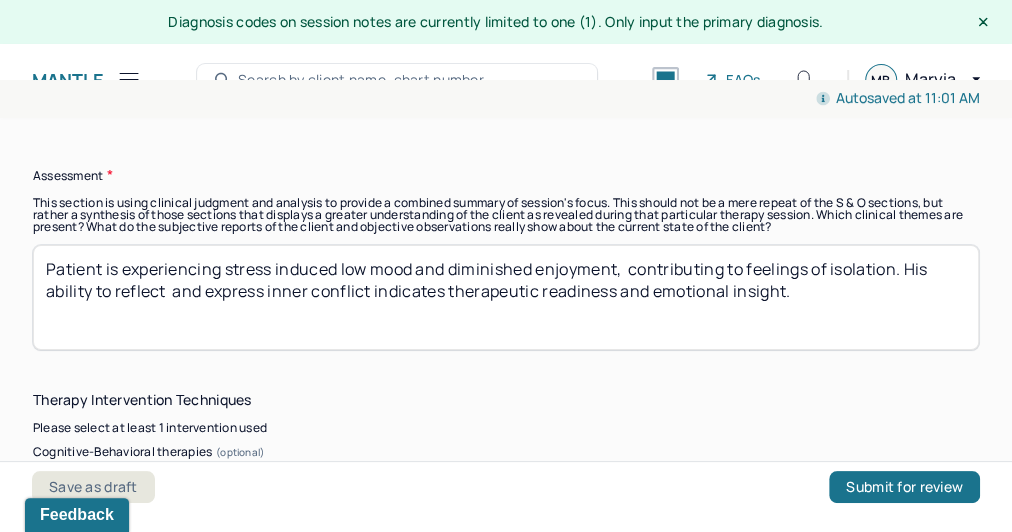 click on "Patient is experiencing stress induced low mood and diminished enjoyment,  contributing to feelings of isolation. His ability to reflect  and express inner conflict indicates therapeutic readiness and emotional insight." at bounding box center [506, 297] 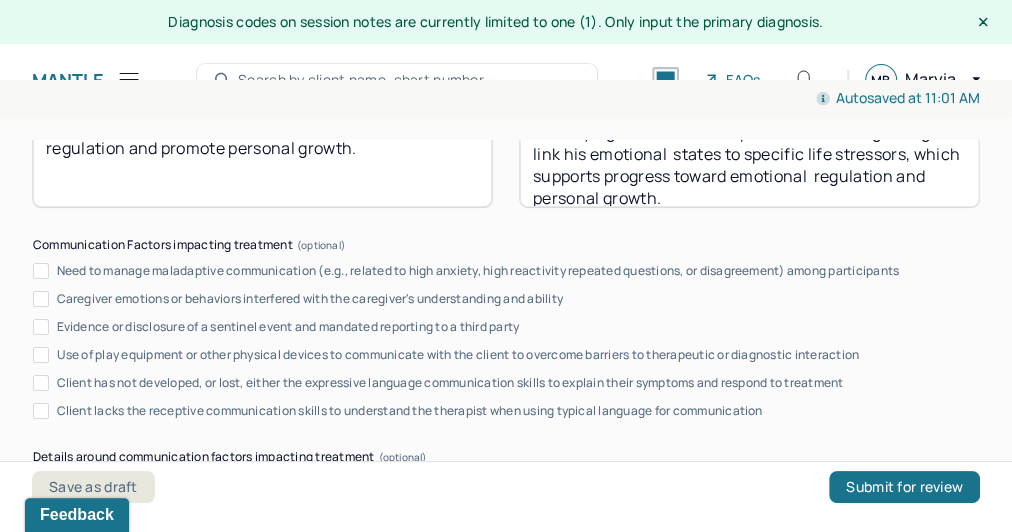 scroll, scrollTop: 3522, scrollLeft: 0, axis: vertical 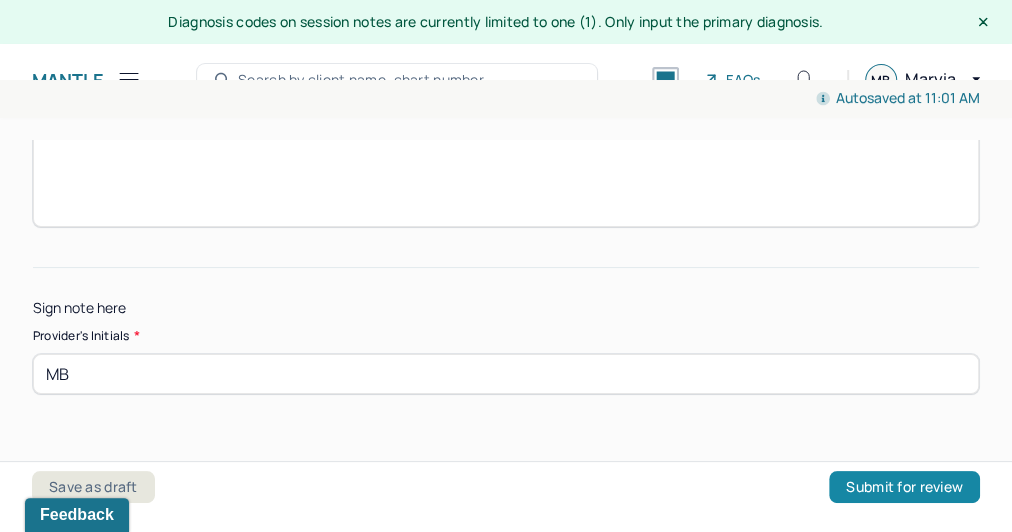click on "Submit for review" at bounding box center (904, 487) 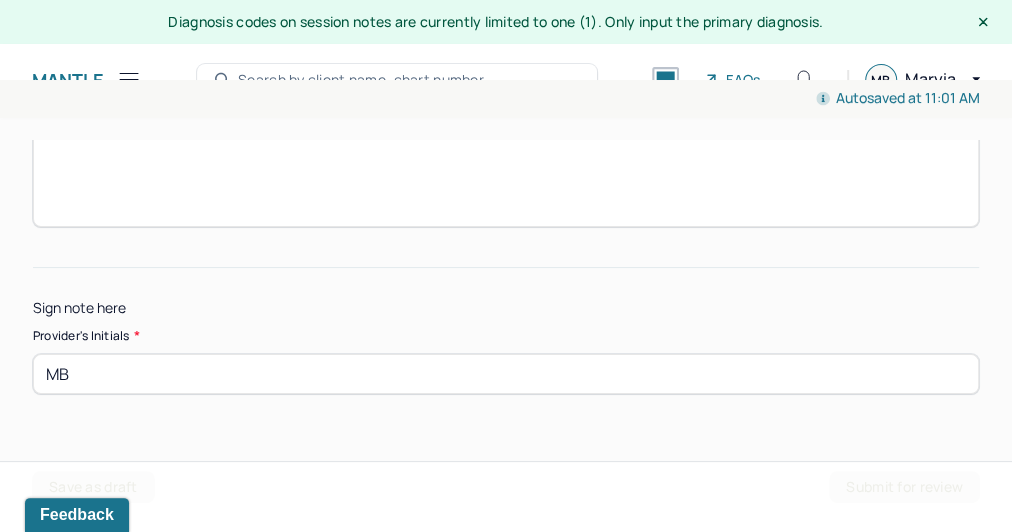 scroll, scrollTop: 4052, scrollLeft: 0, axis: vertical 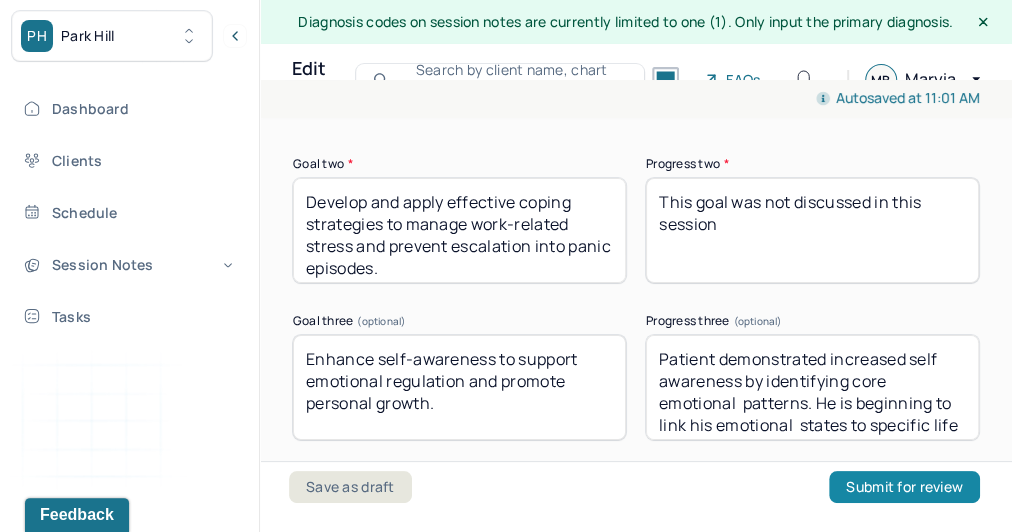 click on "Submit for review" at bounding box center (904, 487) 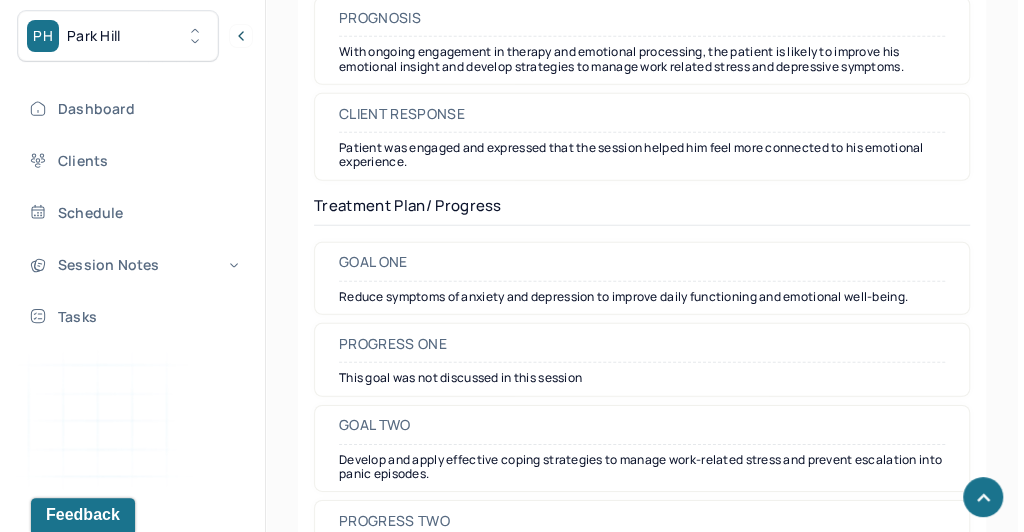 scroll, scrollTop: 2916, scrollLeft: 0, axis: vertical 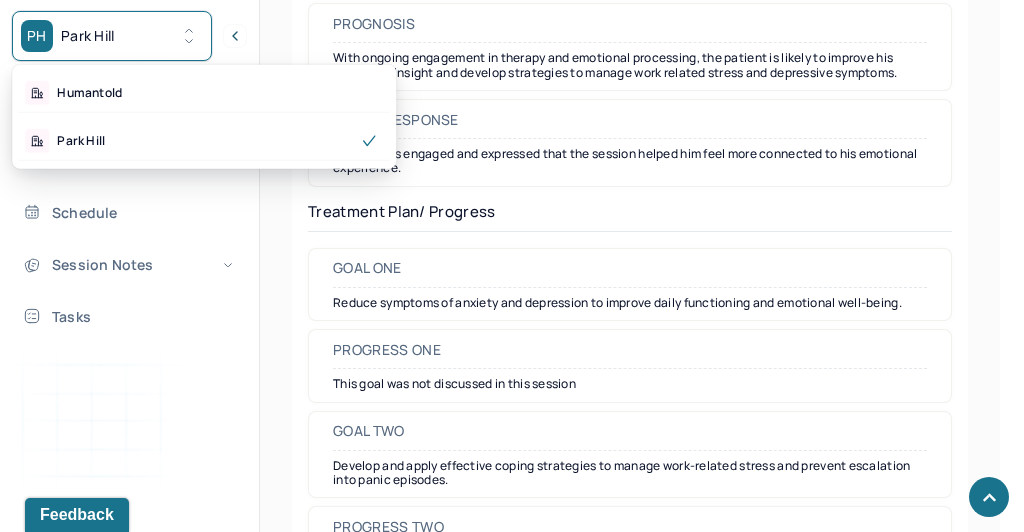 click on "Park Hill" at bounding box center (88, 36) 